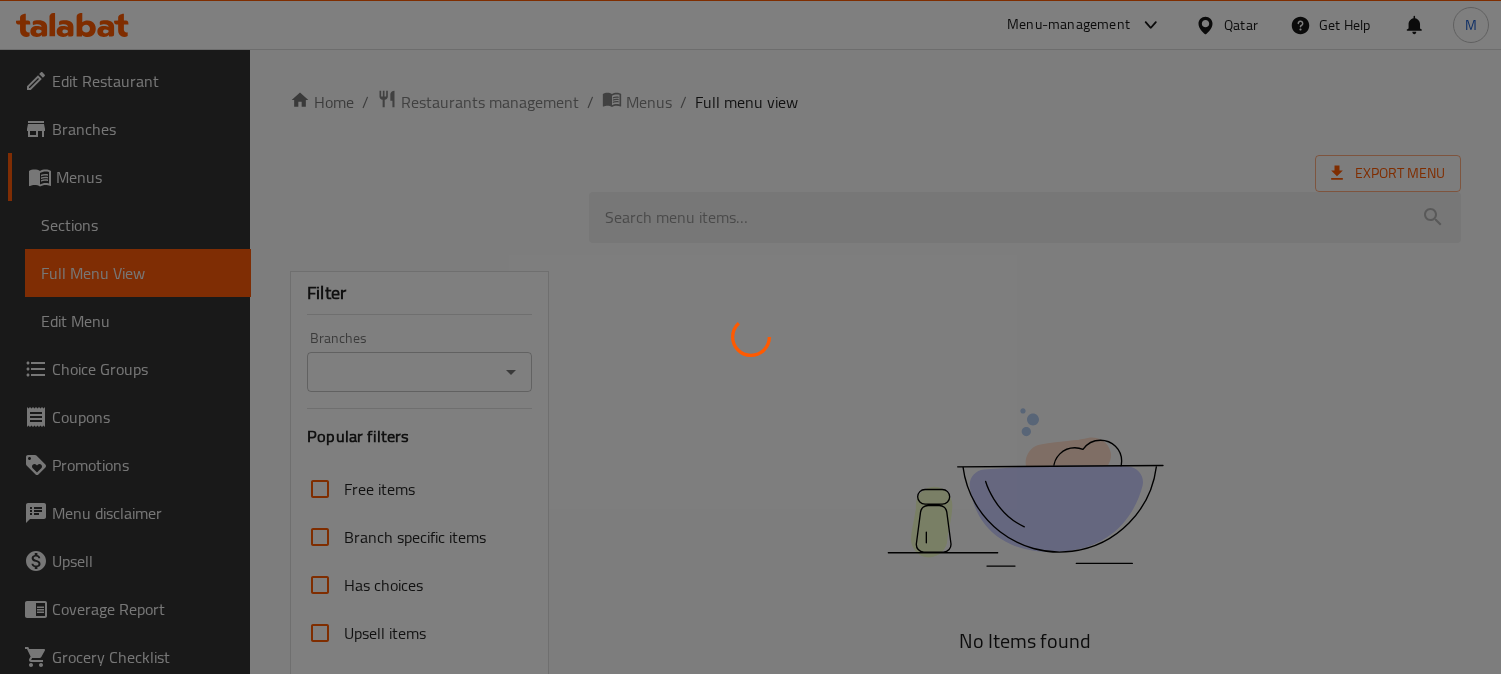 scroll, scrollTop: 0, scrollLeft: 0, axis: both 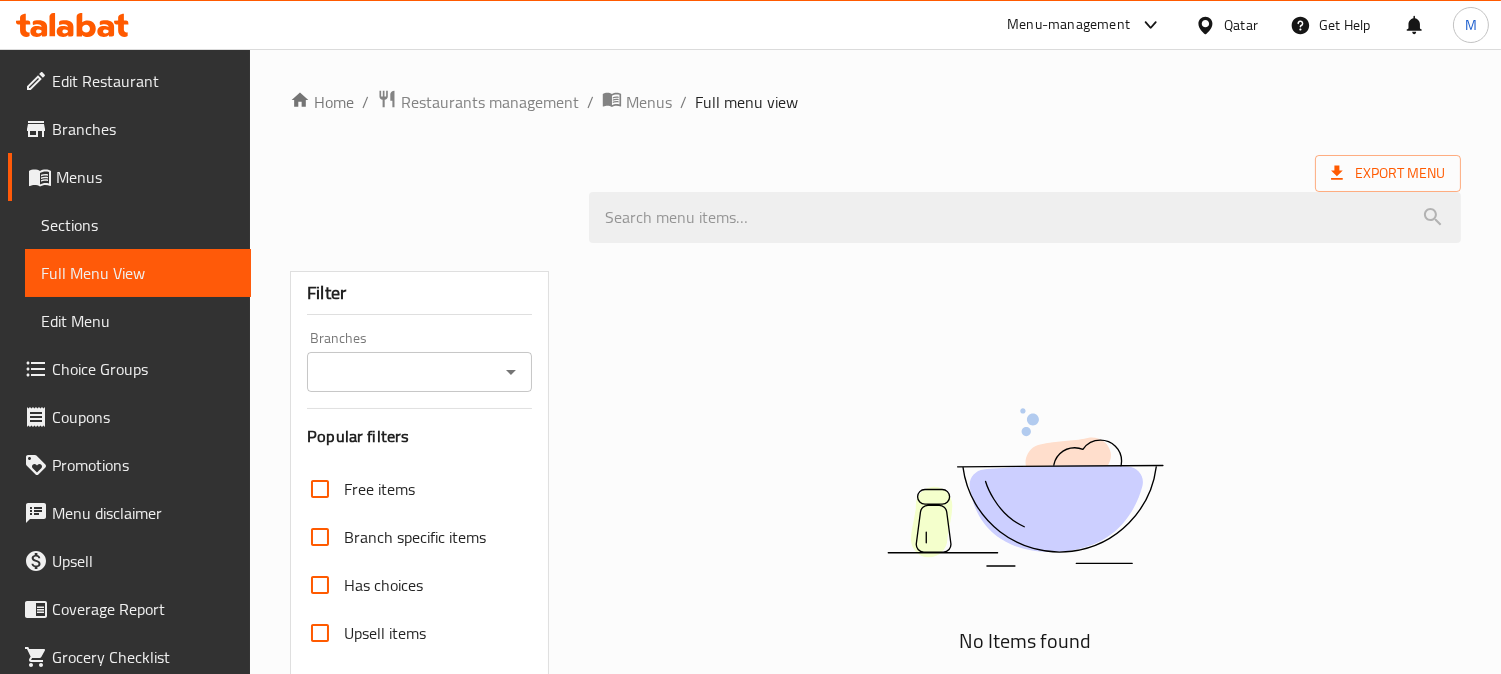 click on "No Items found" at bounding box center (1025, 506) 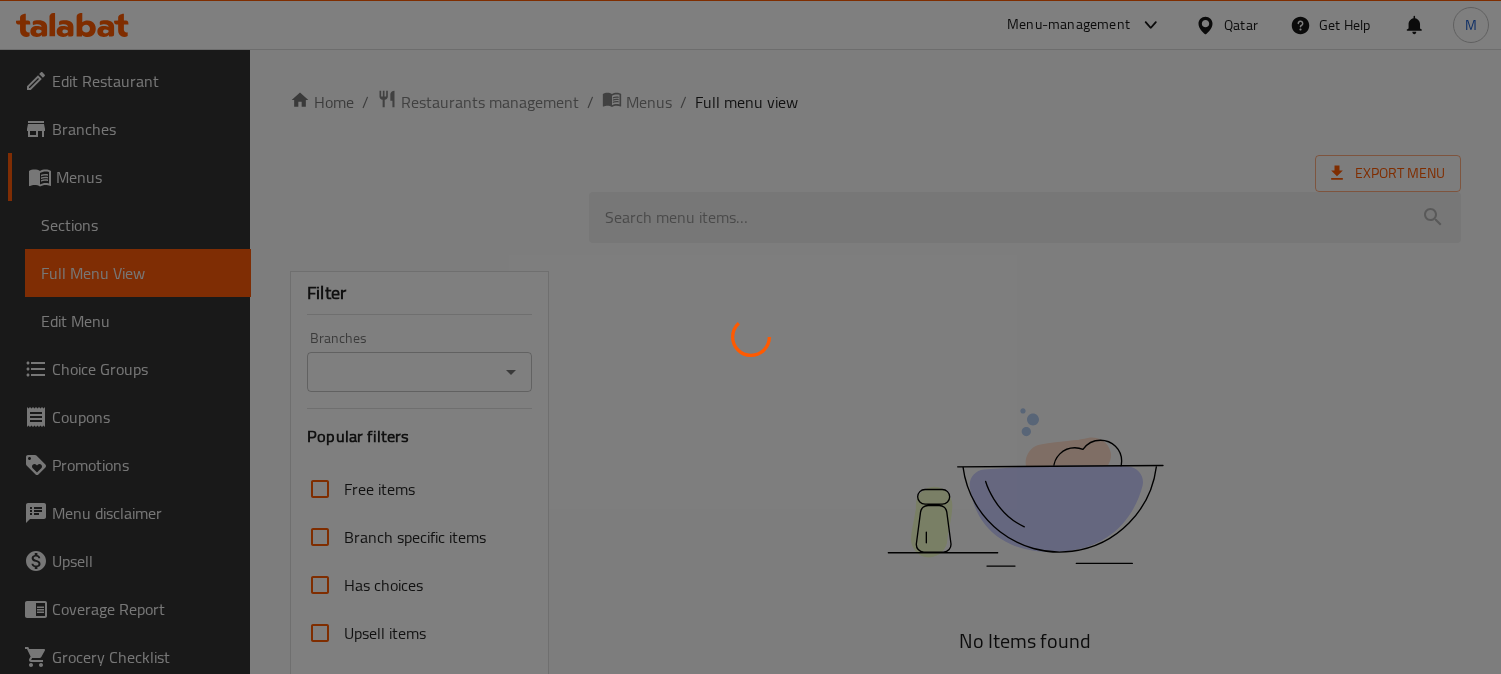 scroll, scrollTop: 0, scrollLeft: 0, axis: both 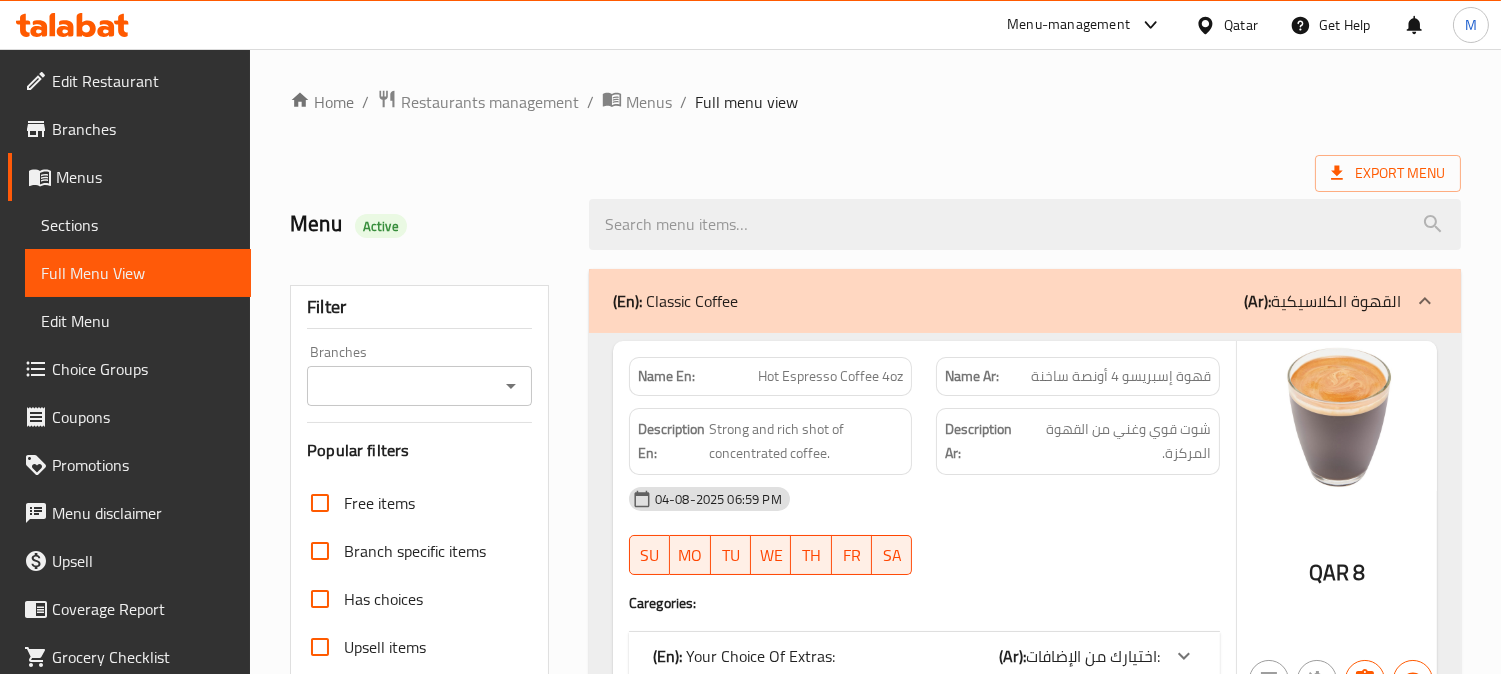 click on "Qatar" at bounding box center (1241, 25) 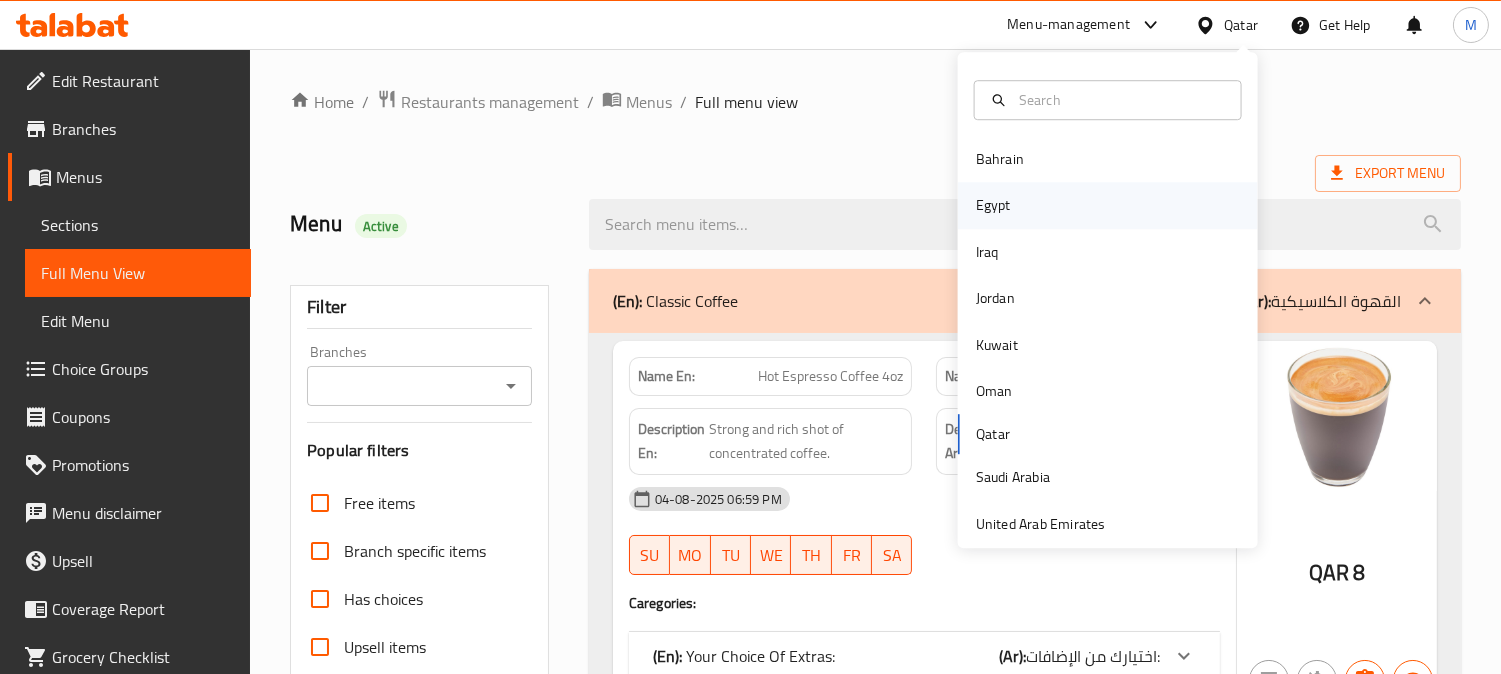 click on "Egypt" at bounding box center (1108, 206) 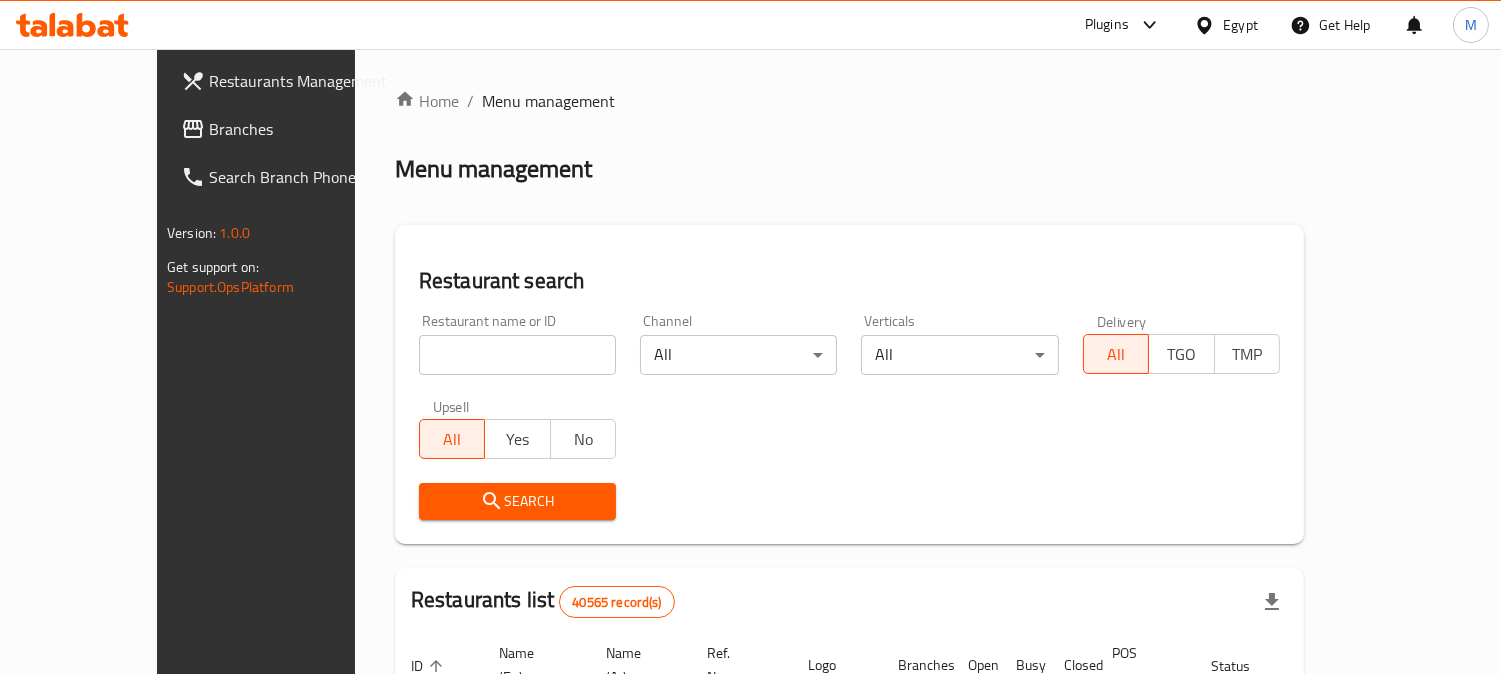 paste on "Yalla Lounge" 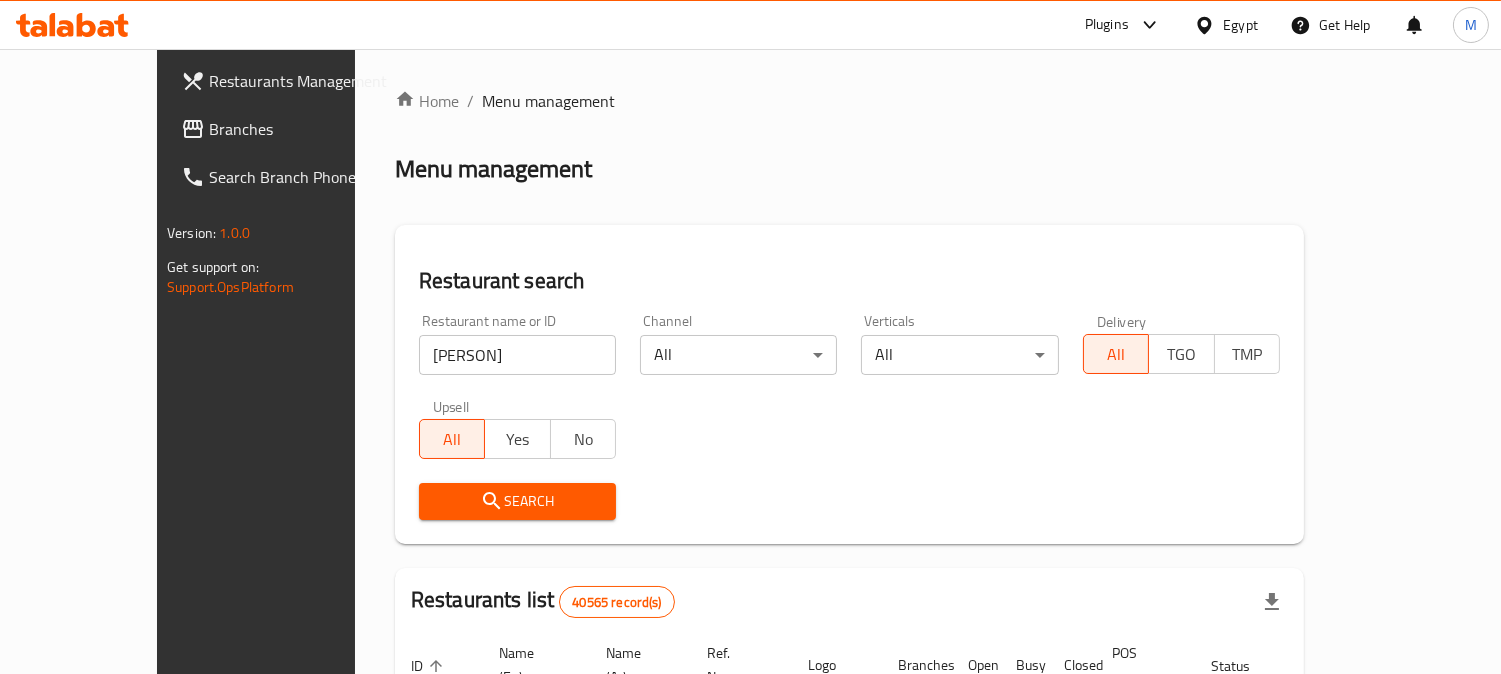click on "Yalla Lounge" at bounding box center [517, 355] 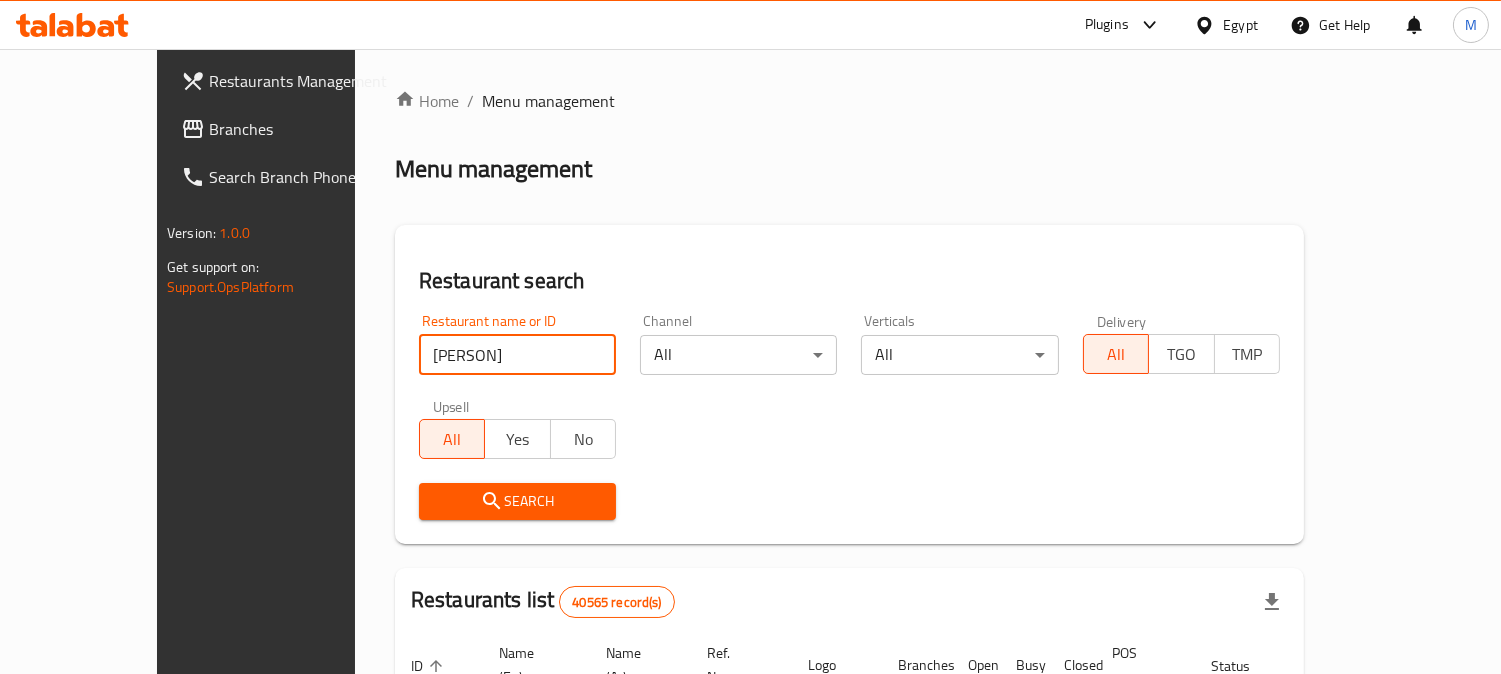 type on "Yalla Lounge" 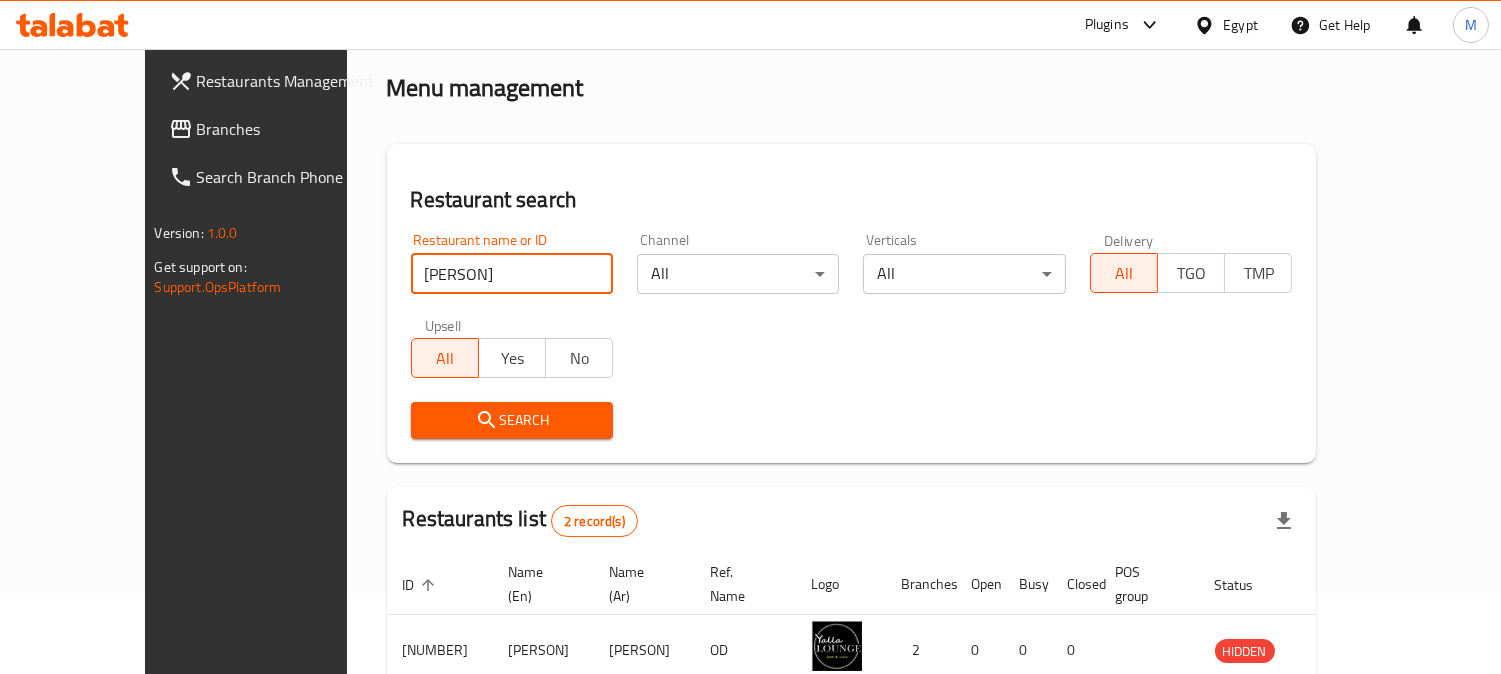 scroll, scrollTop: 250, scrollLeft: 0, axis: vertical 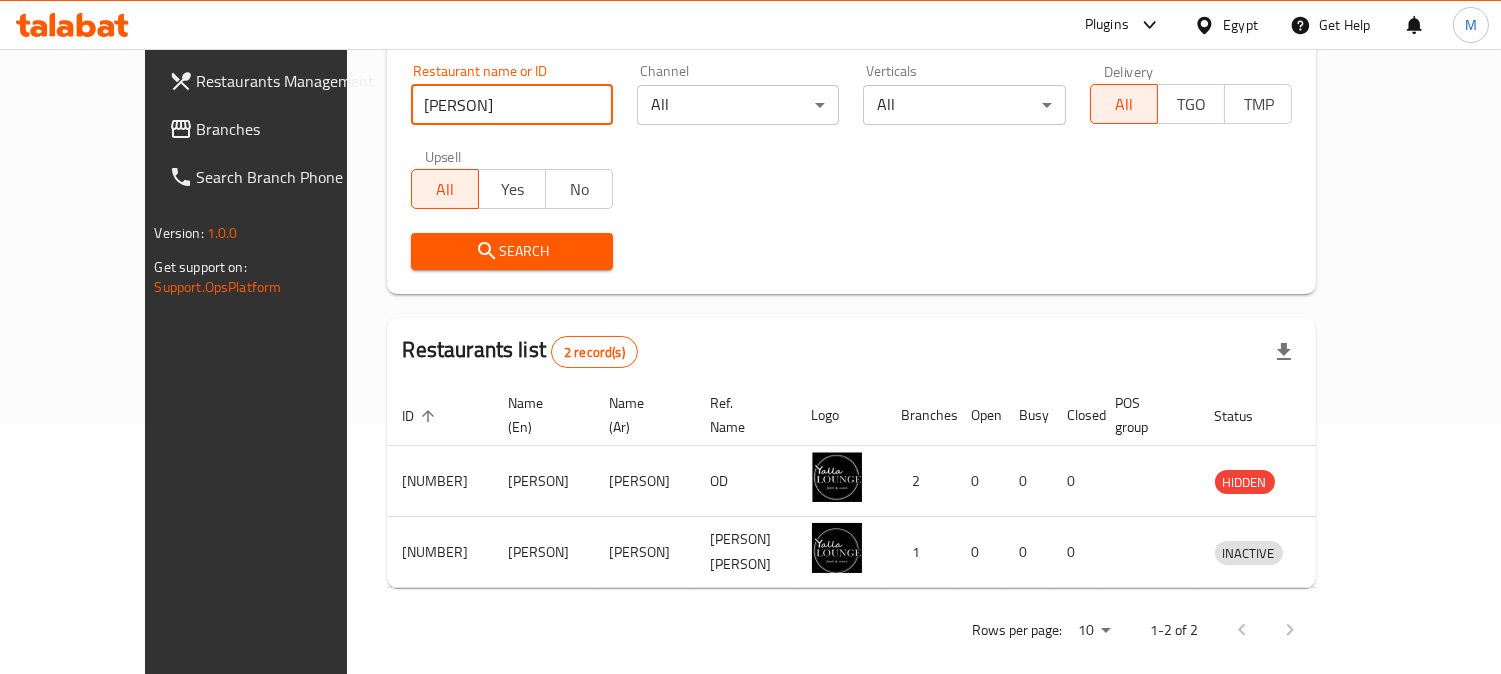 click on "Branches" at bounding box center [274, 129] 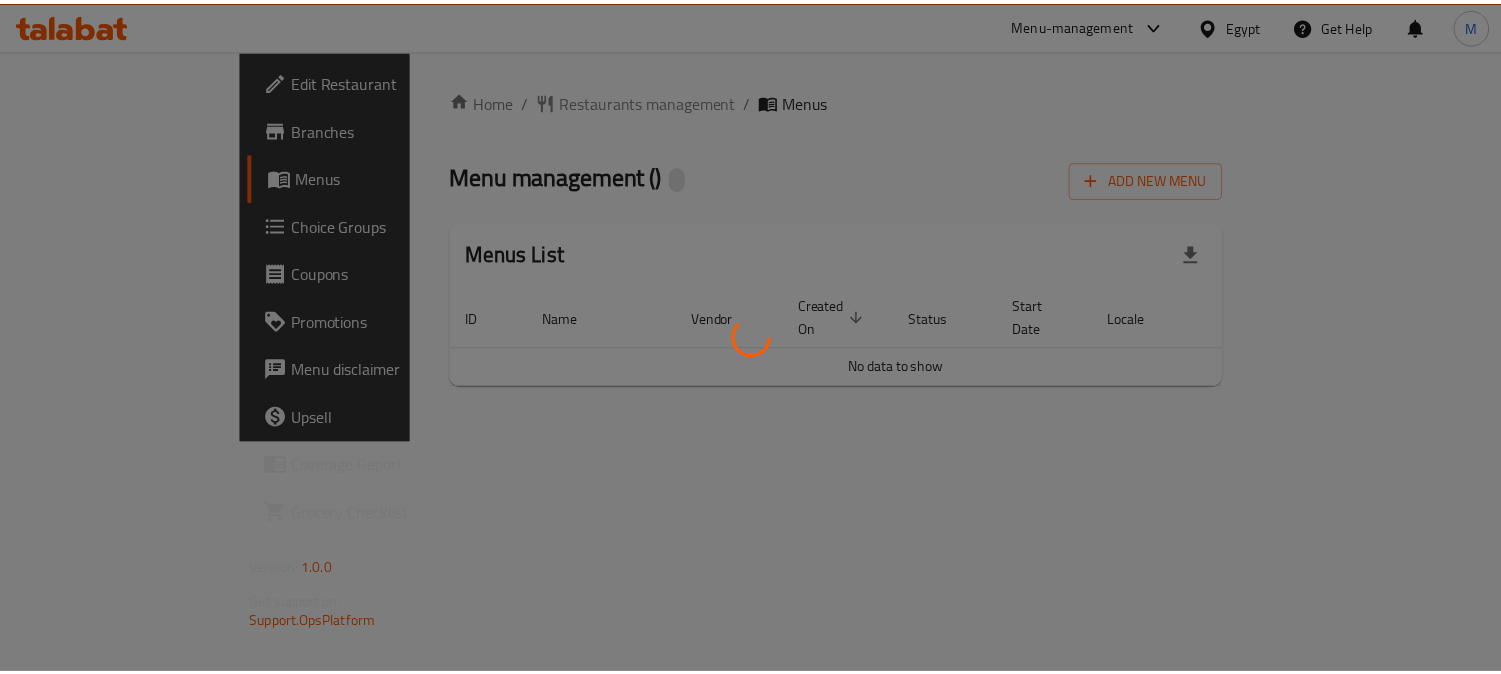 scroll, scrollTop: 0, scrollLeft: 0, axis: both 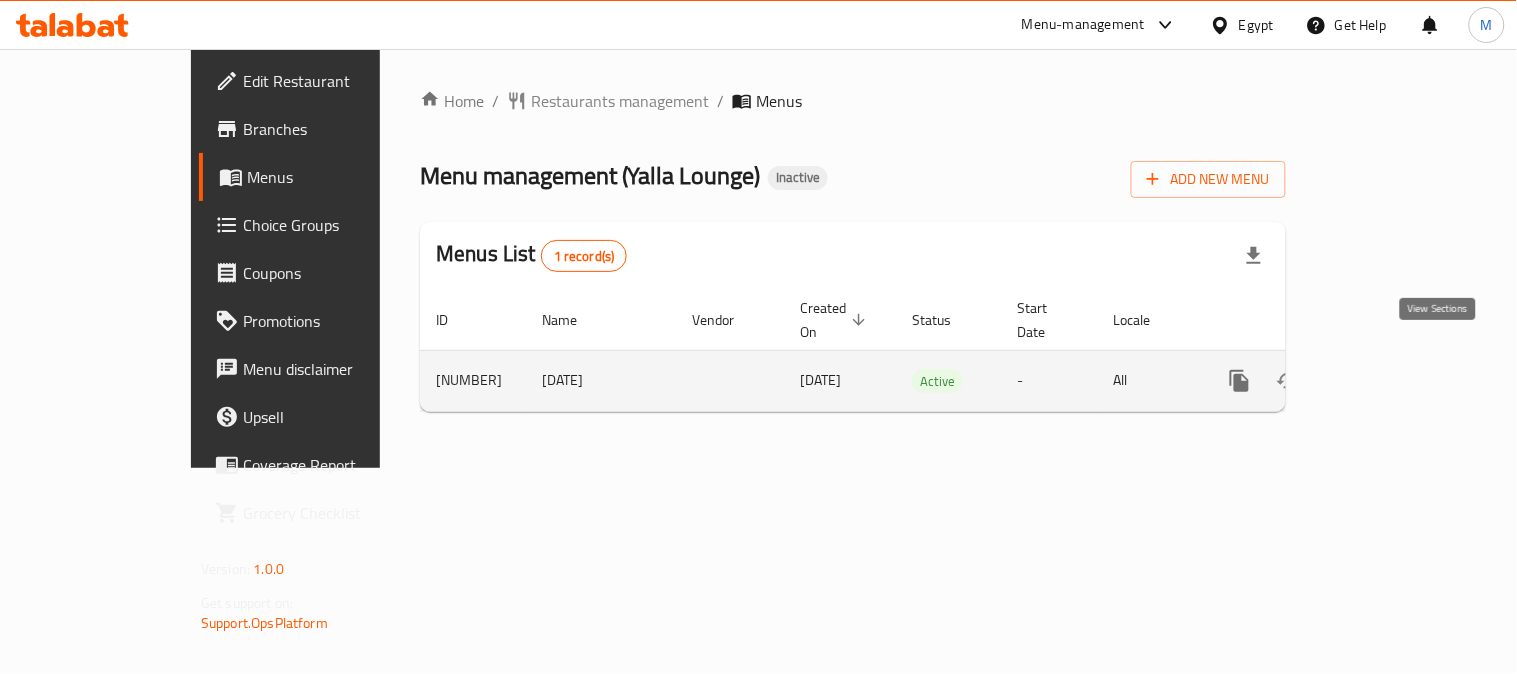 click 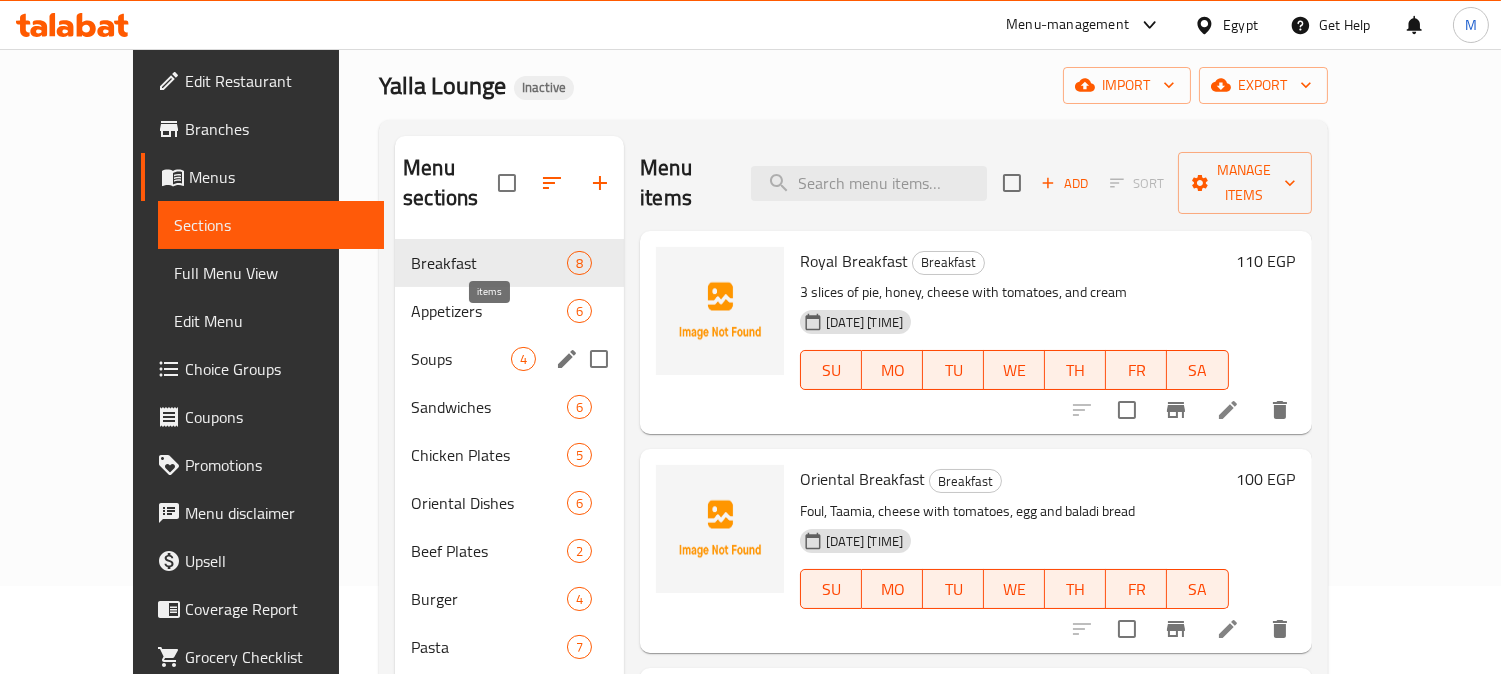 scroll, scrollTop: 222, scrollLeft: 0, axis: vertical 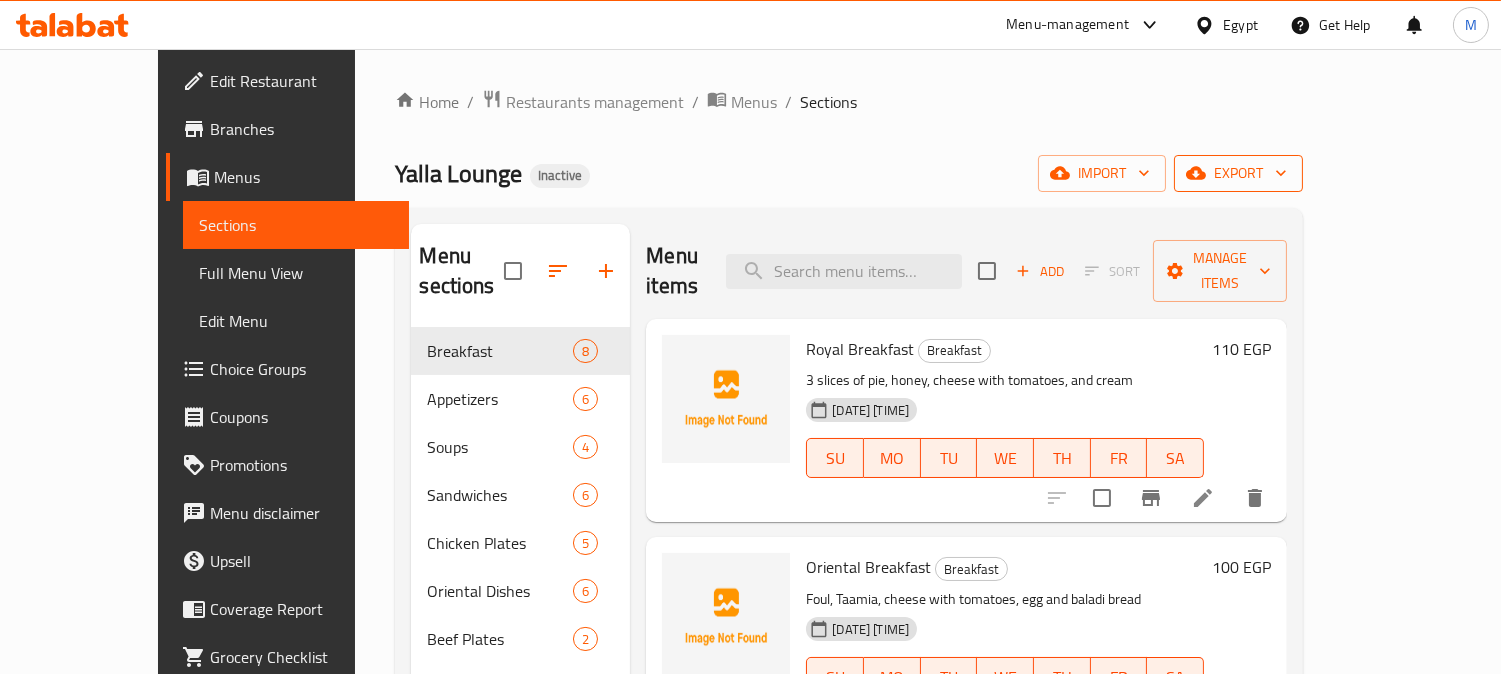 click on "export" at bounding box center (1238, 173) 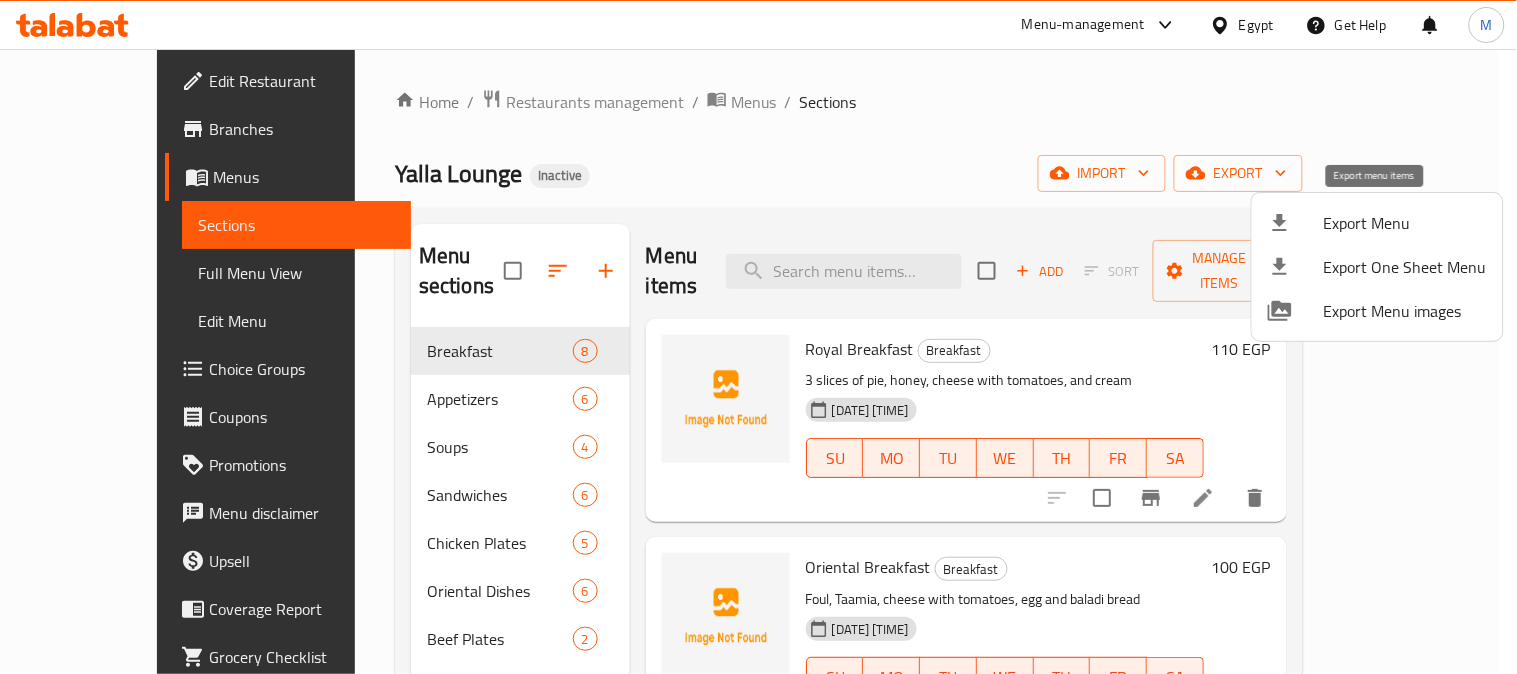 click on "Export Menu" at bounding box center [1405, 223] 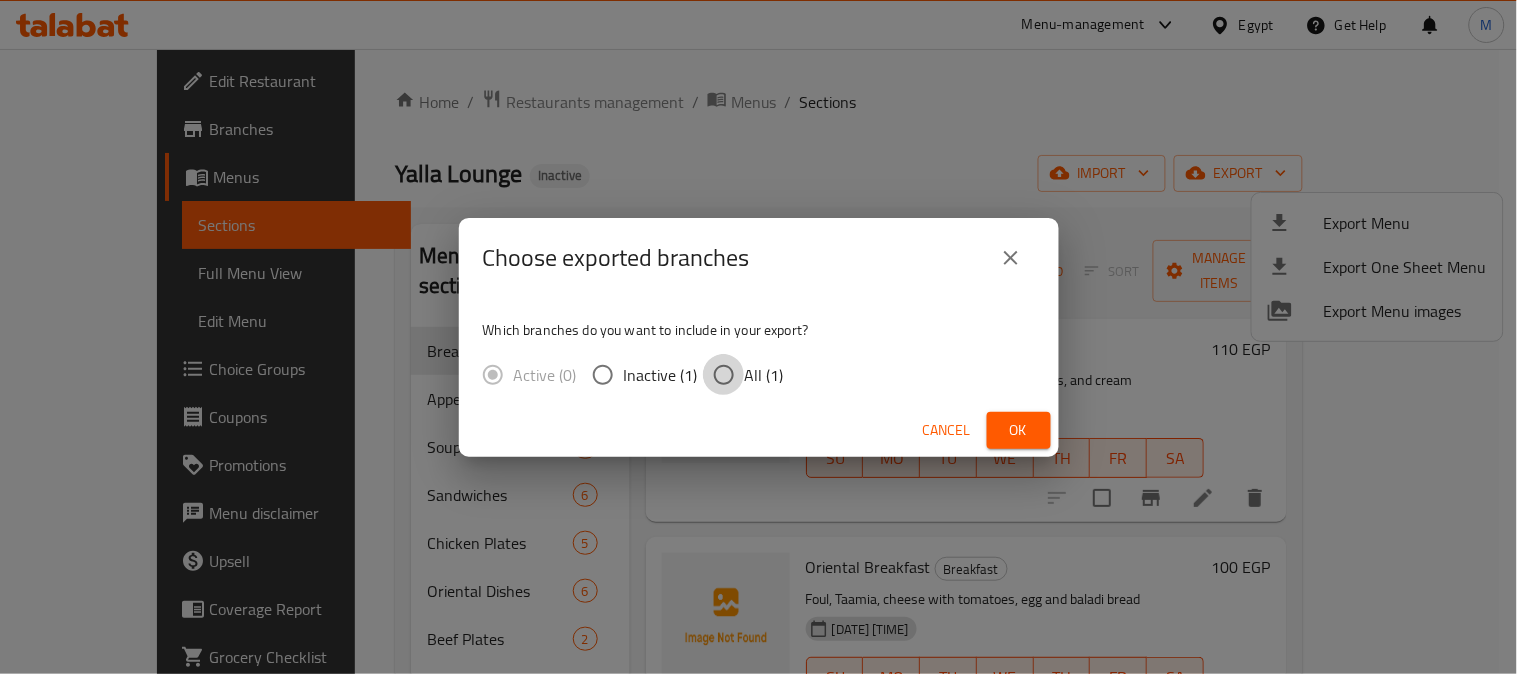 click on "All (1)" at bounding box center (724, 375) 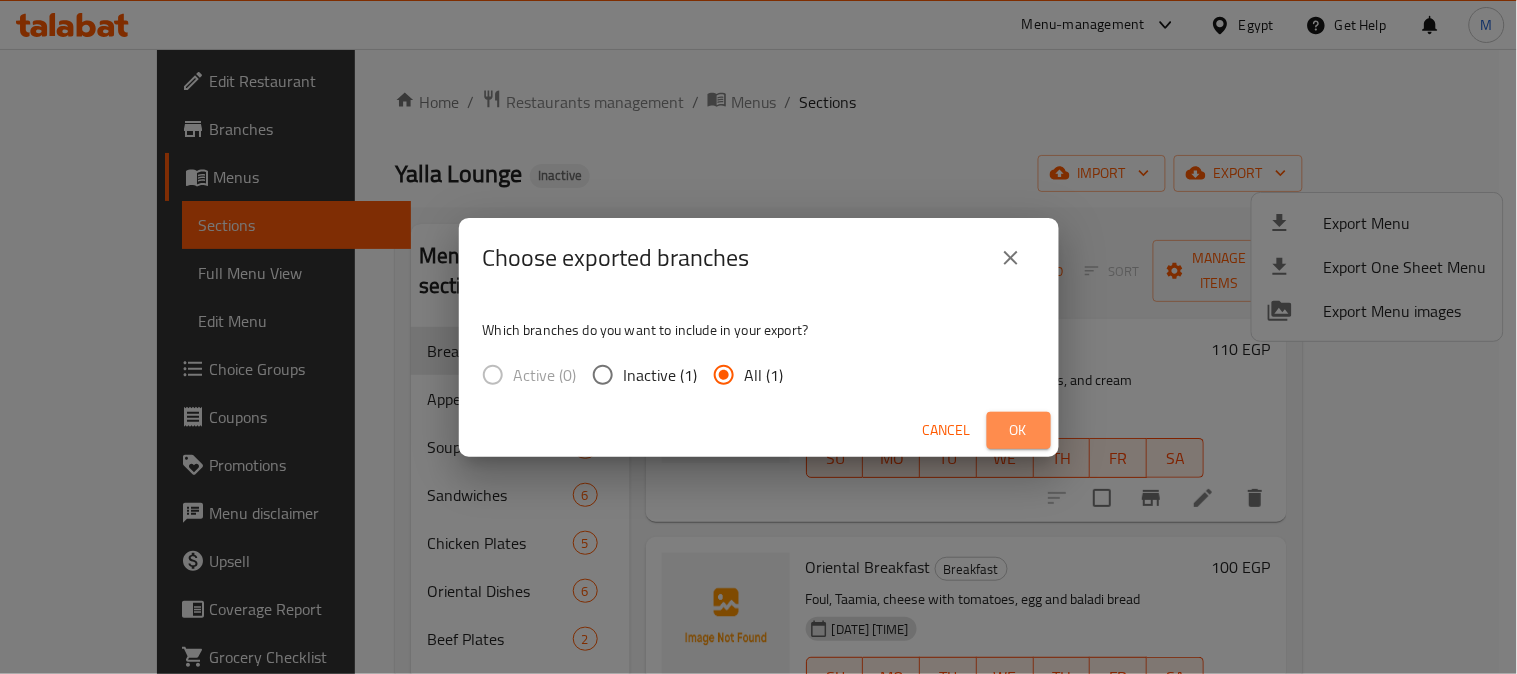click on "Ok" at bounding box center (1019, 430) 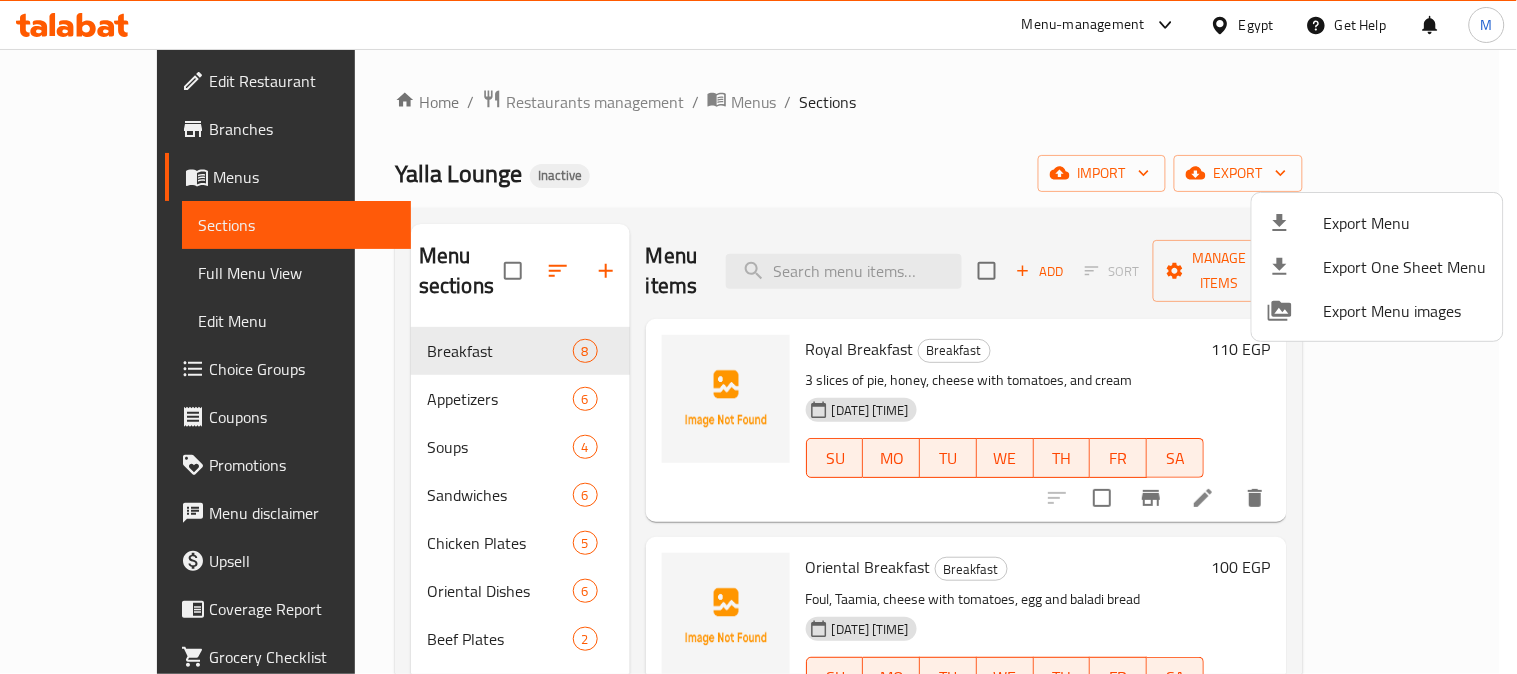 click at bounding box center (758, 337) 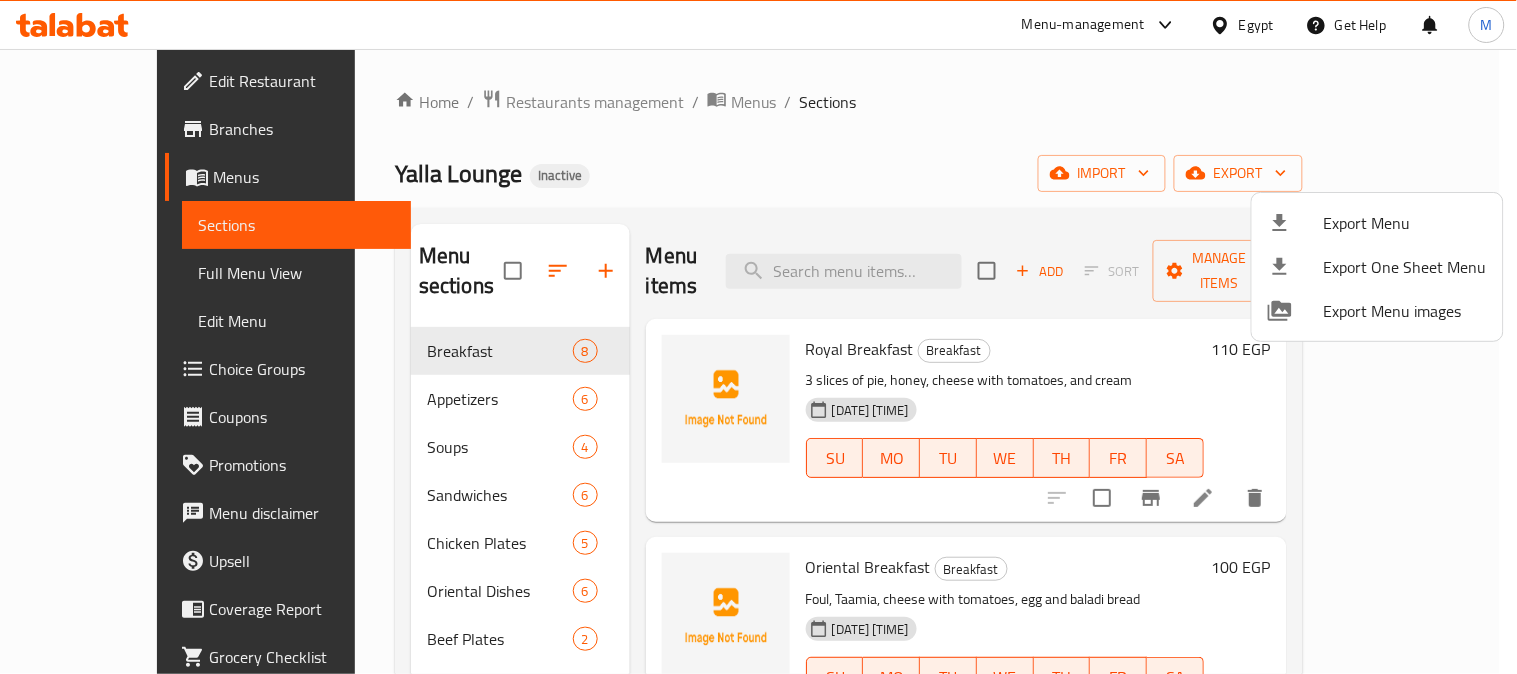 drag, startPoint x: 113, startPoint y: 275, endPoint x: 80, endPoint y: 273, distance: 33.06055 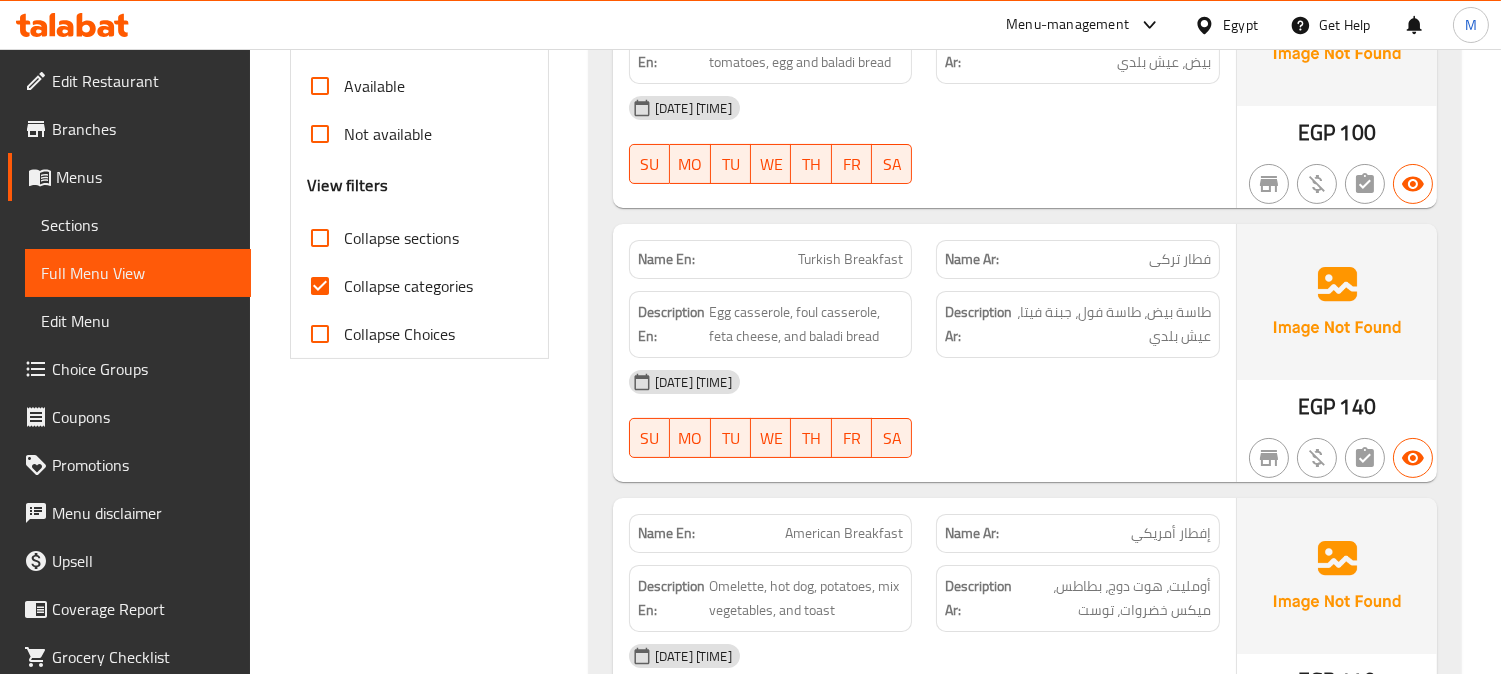 scroll, scrollTop: 666, scrollLeft: 0, axis: vertical 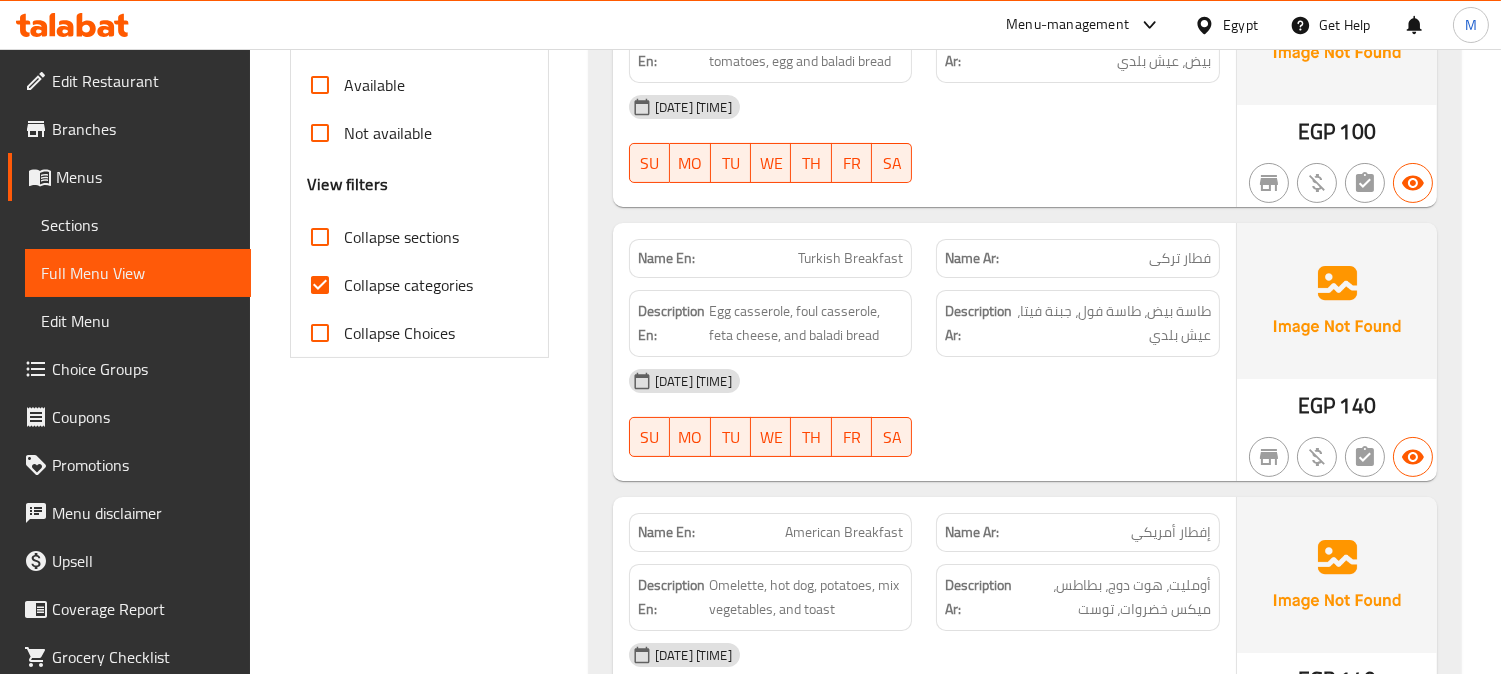 click on "Collapse categories" at bounding box center (320, 285) 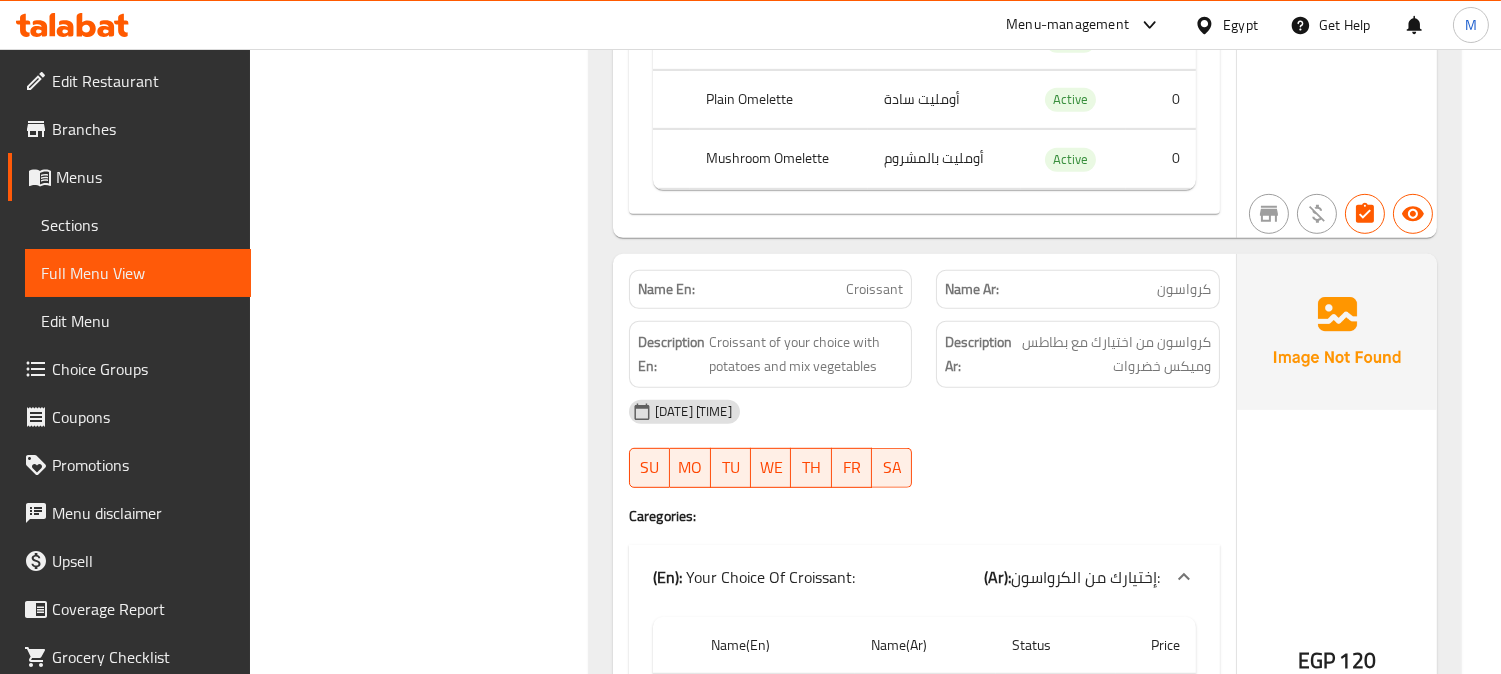 scroll, scrollTop: 1777, scrollLeft: 0, axis: vertical 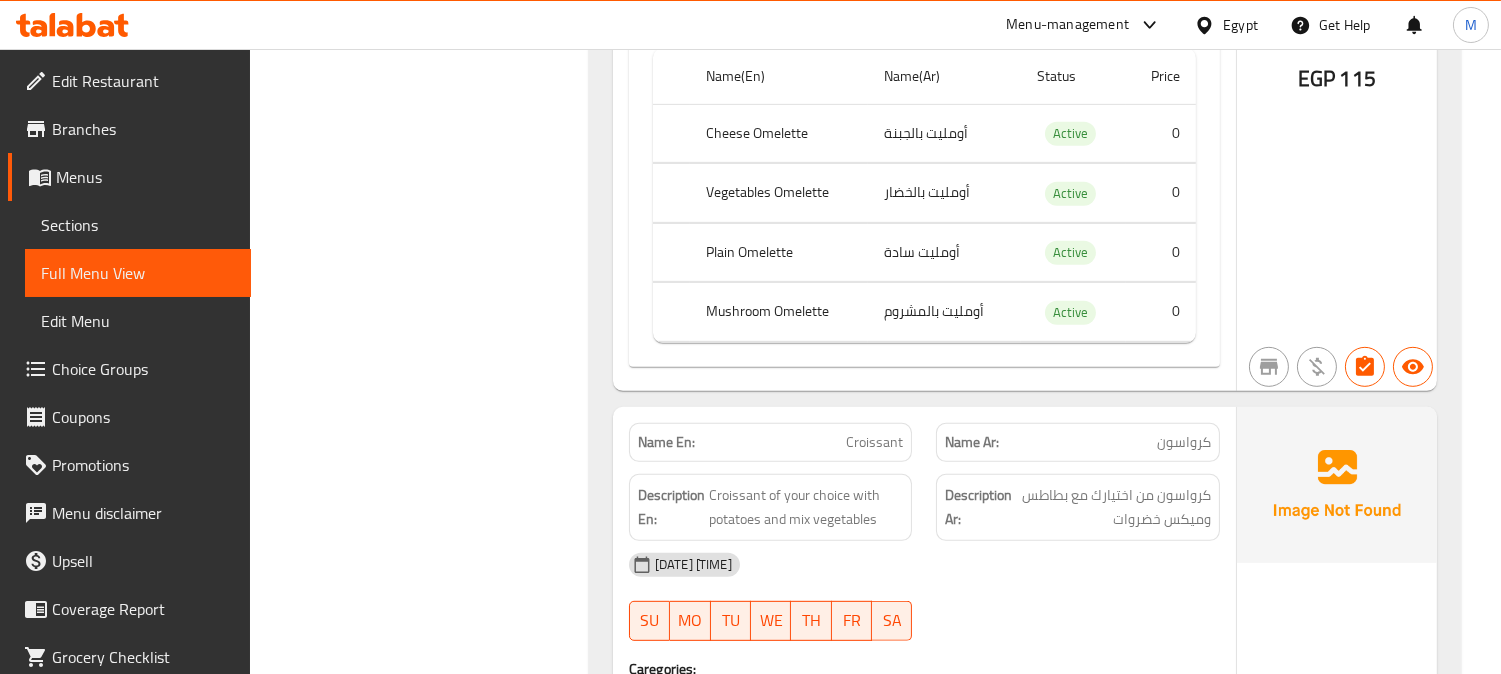 click on "Active" at bounding box center [1070, 252] 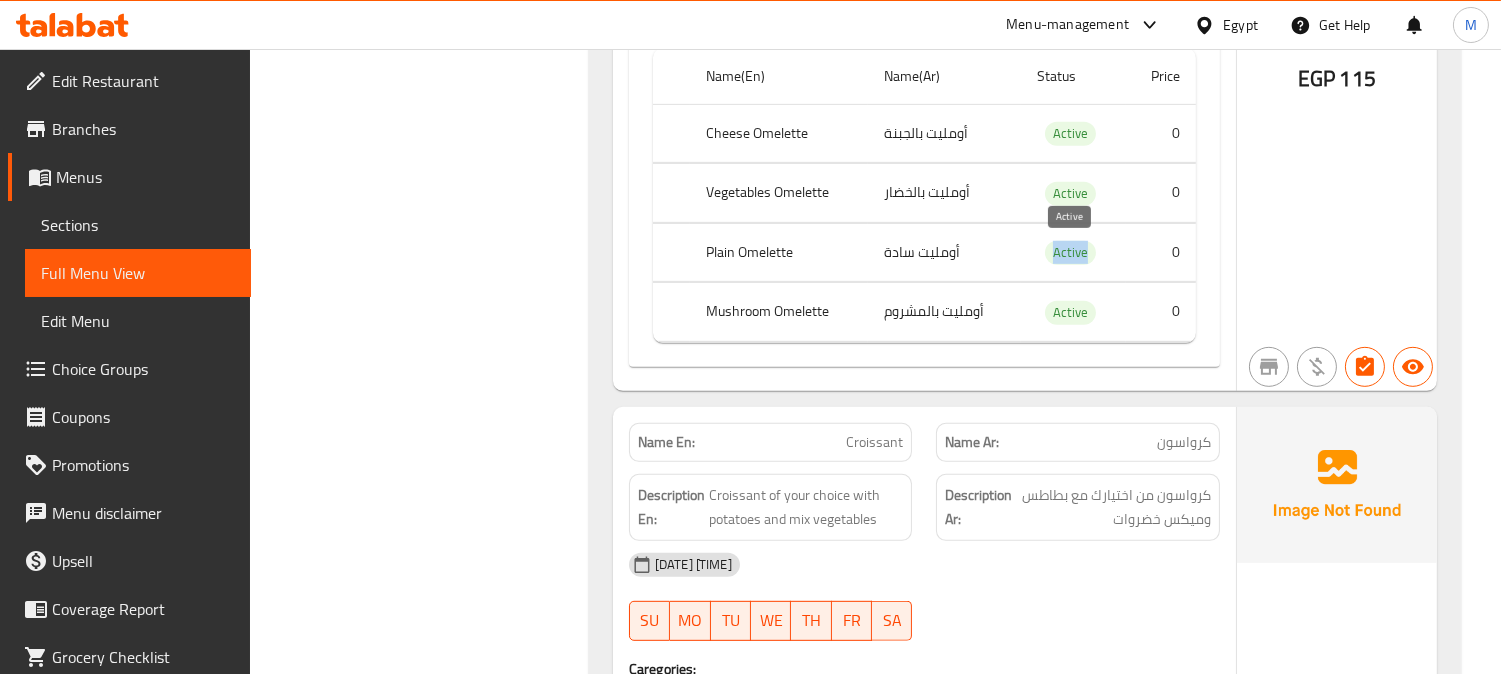 click on "Active" at bounding box center [1070, 252] 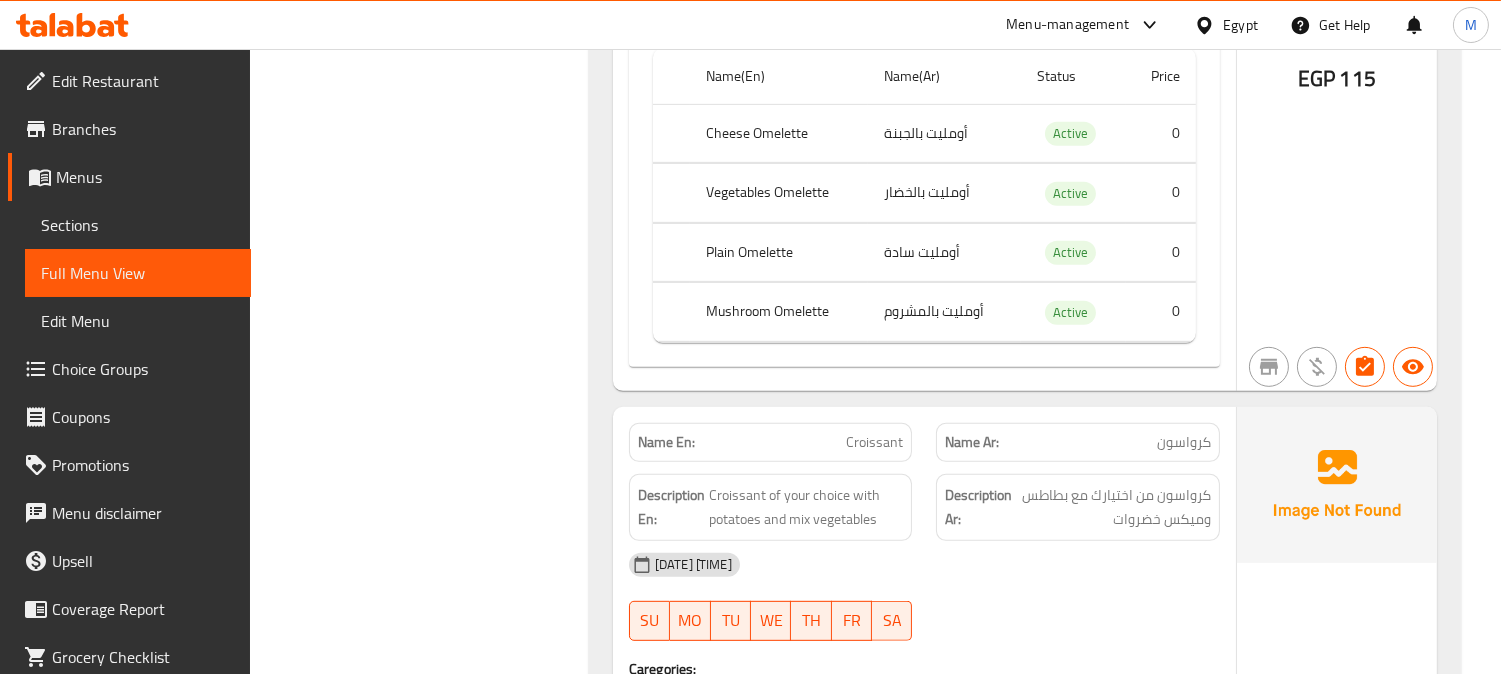 click on "Filter Branches Branches Popular filters Free items Branch specific items Has choices Upsell items Availability filters Available Not available View filters Collapse sections Collapse categories Collapse Choices" at bounding box center (427, 15283) 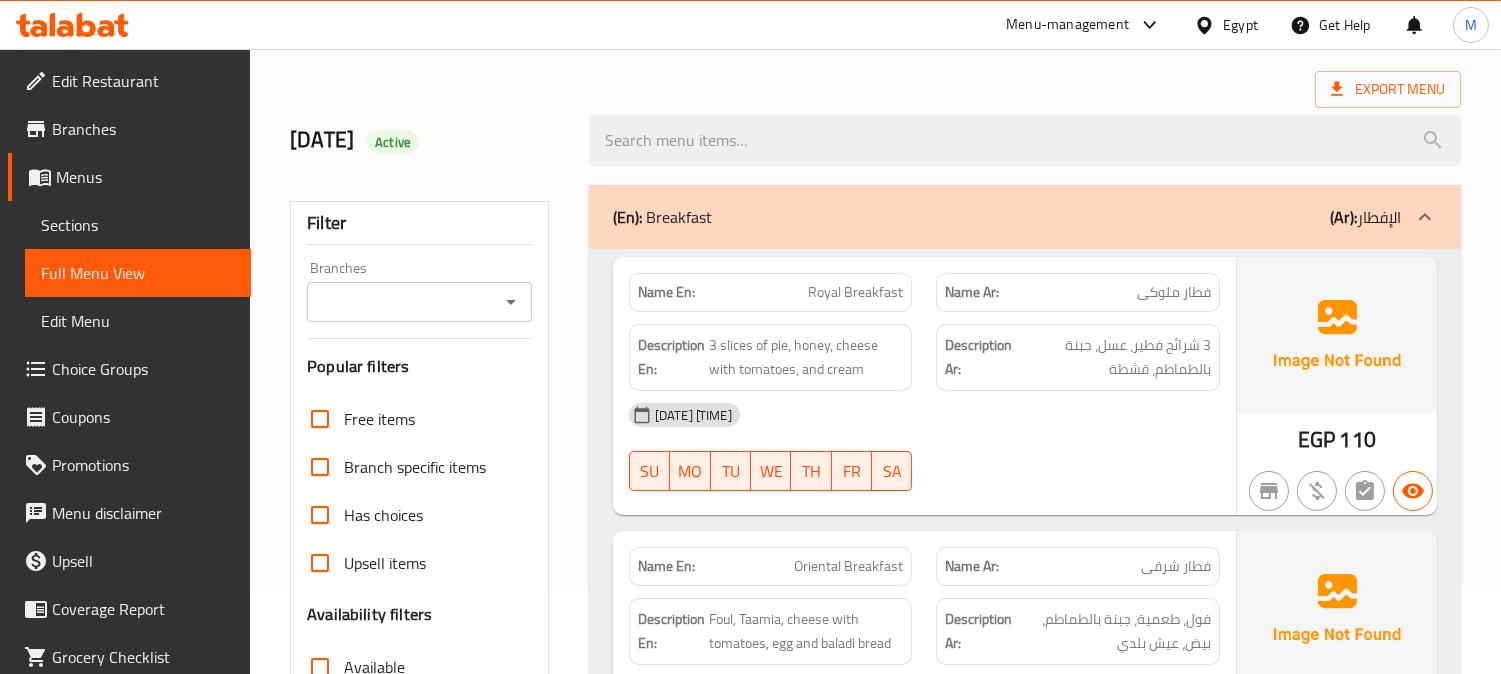 scroll, scrollTop: 0, scrollLeft: 0, axis: both 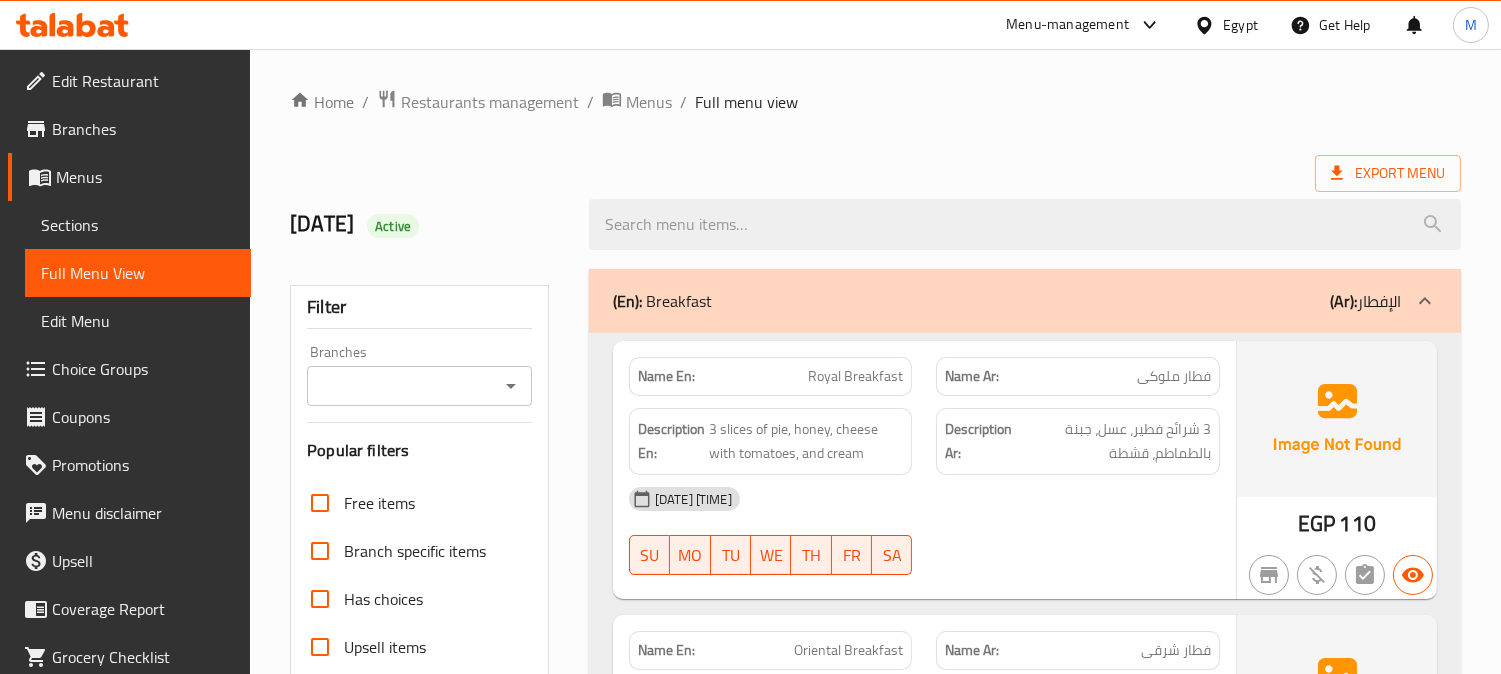 click on "Royal Breakfast" at bounding box center (855, 376) 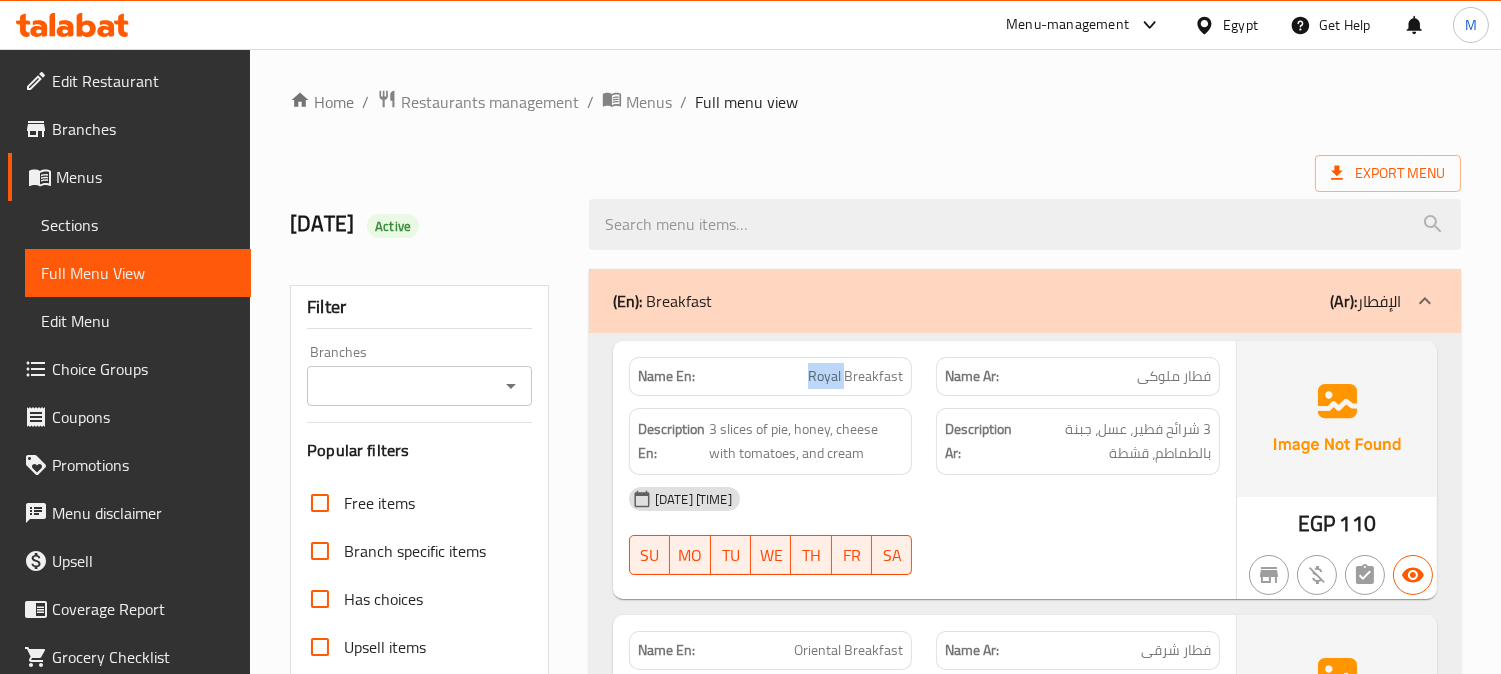 click on "Royal Breakfast" at bounding box center (855, 376) 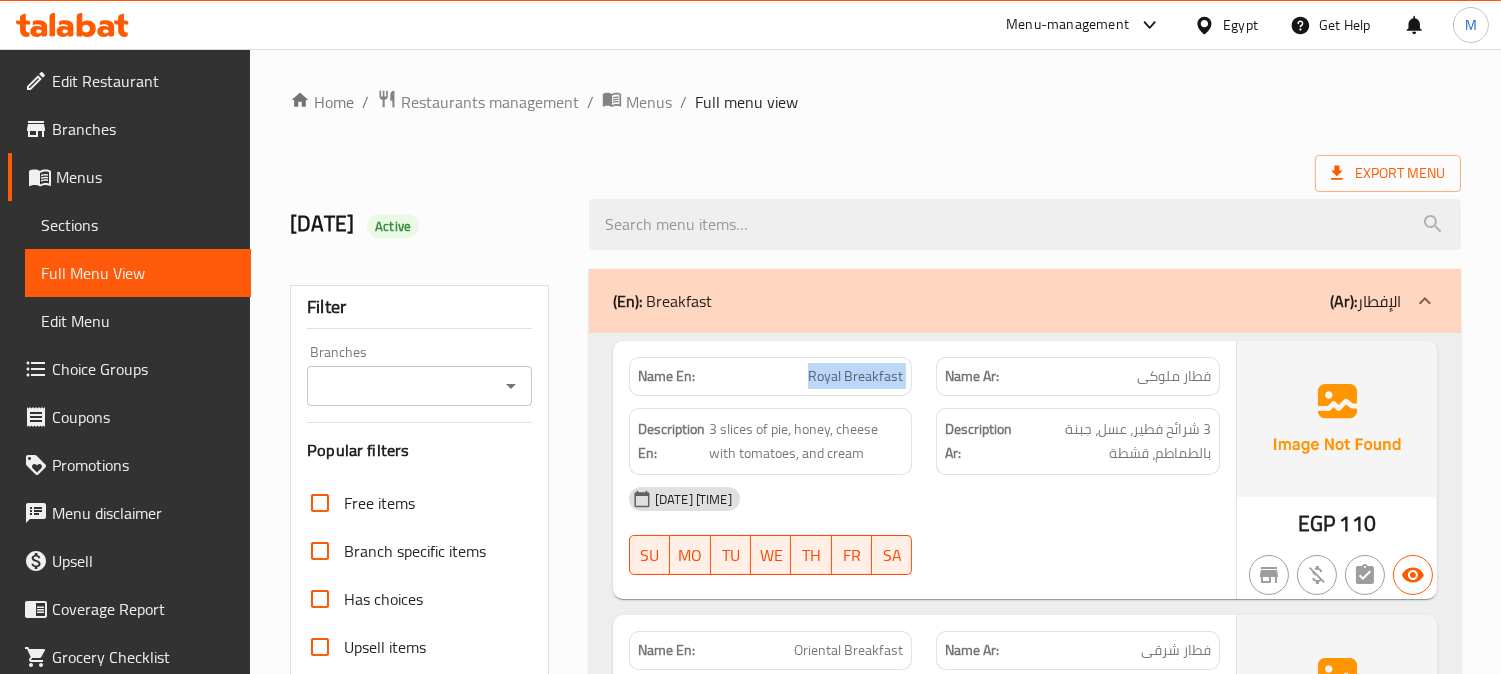 click on "Royal Breakfast" at bounding box center (855, 376) 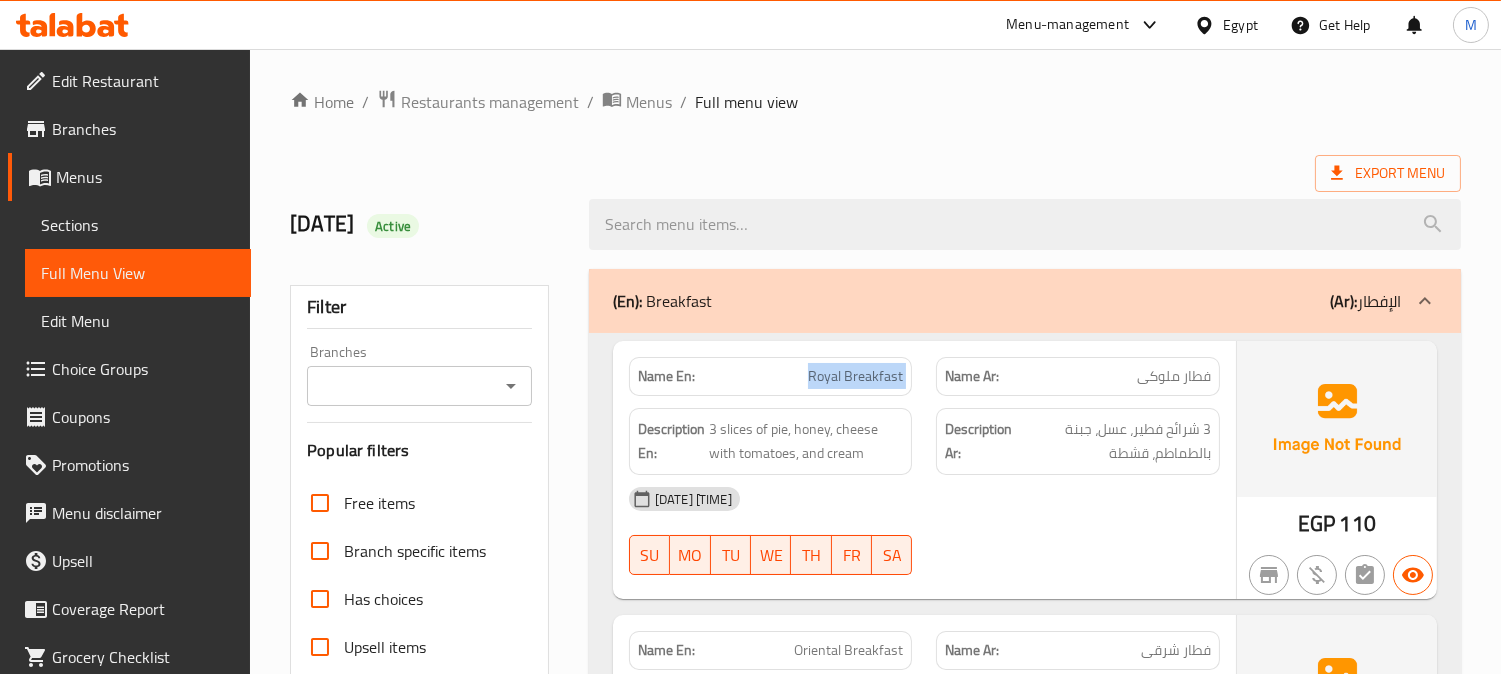 copy on "Royal Breakfast" 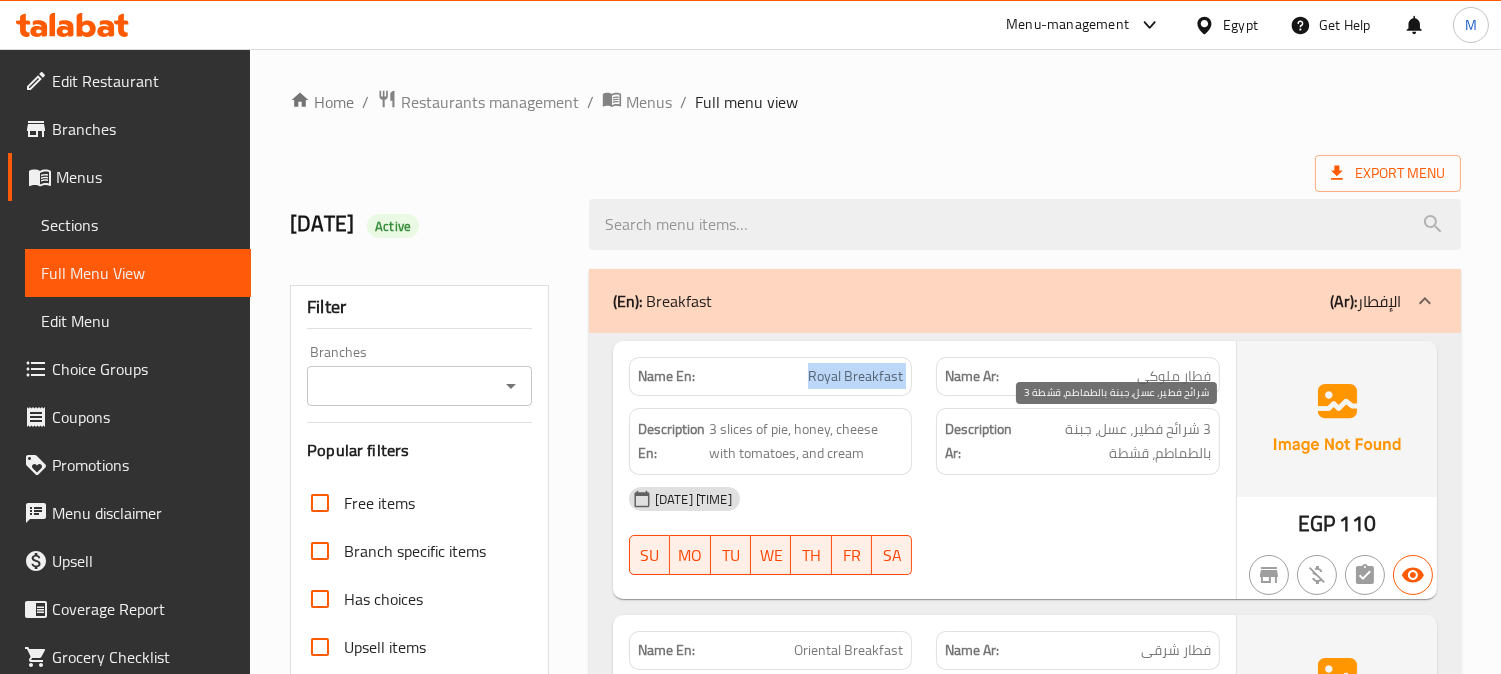 click on "3 شرائح فطير، عسل، جبنة بالطماطم، قشطة" at bounding box center [1113, 441] 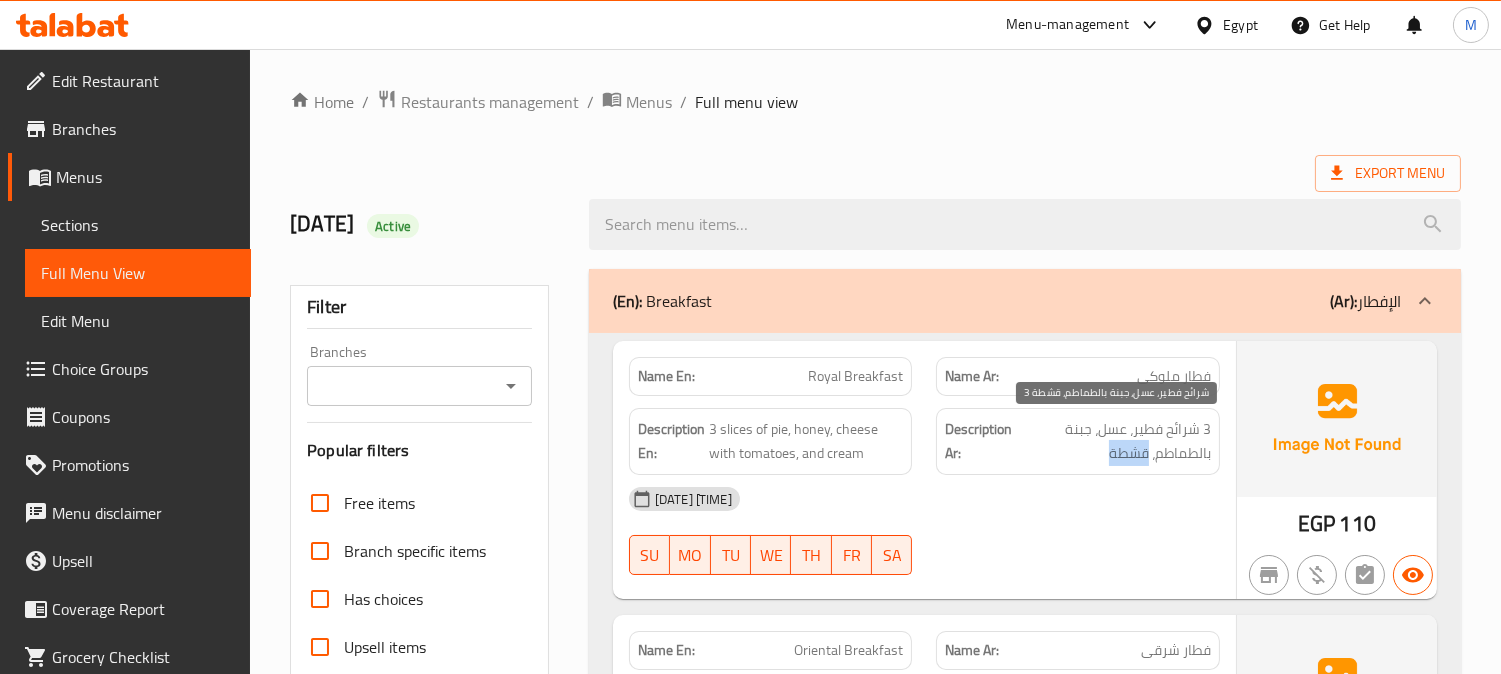 click on "3 شرائح فطير، عسل، جبنة بالطماطم، قشطة" at bounding box center (1113, 441) 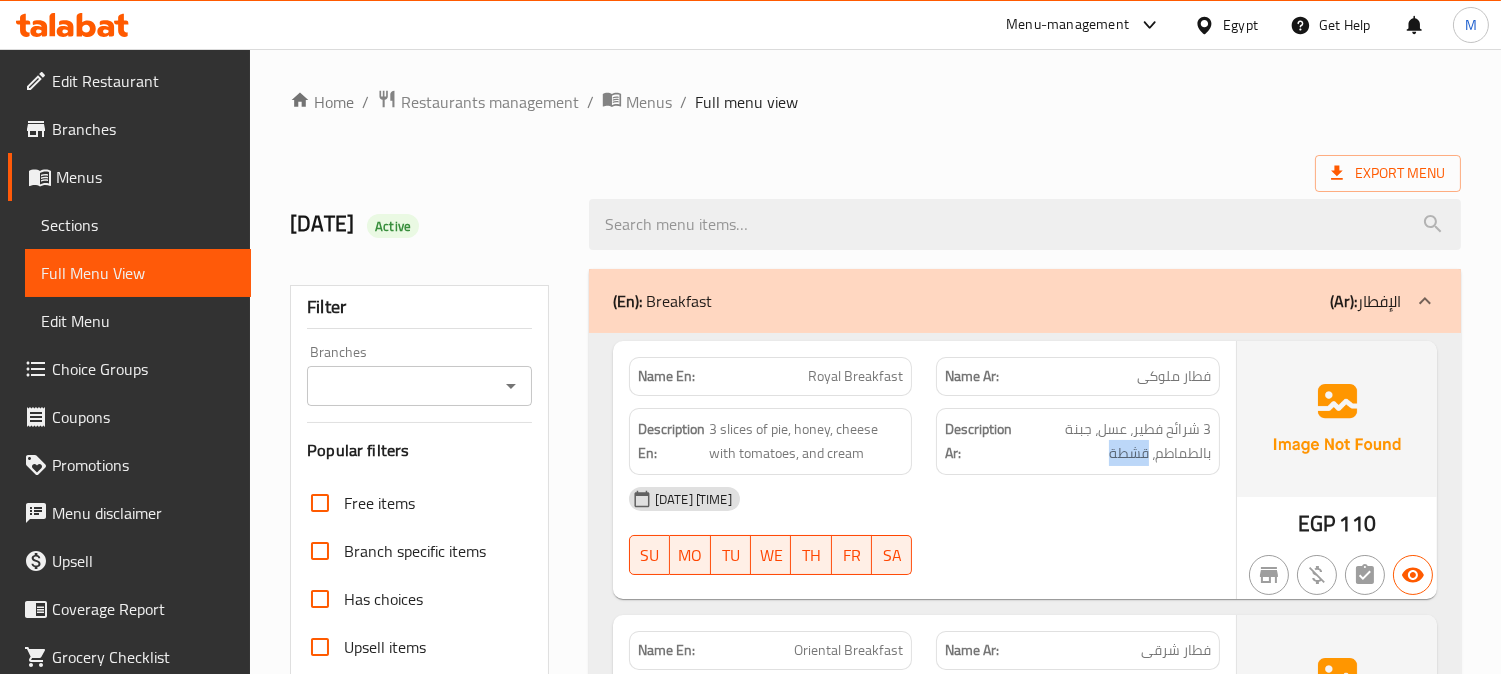 copy on "قشطة" 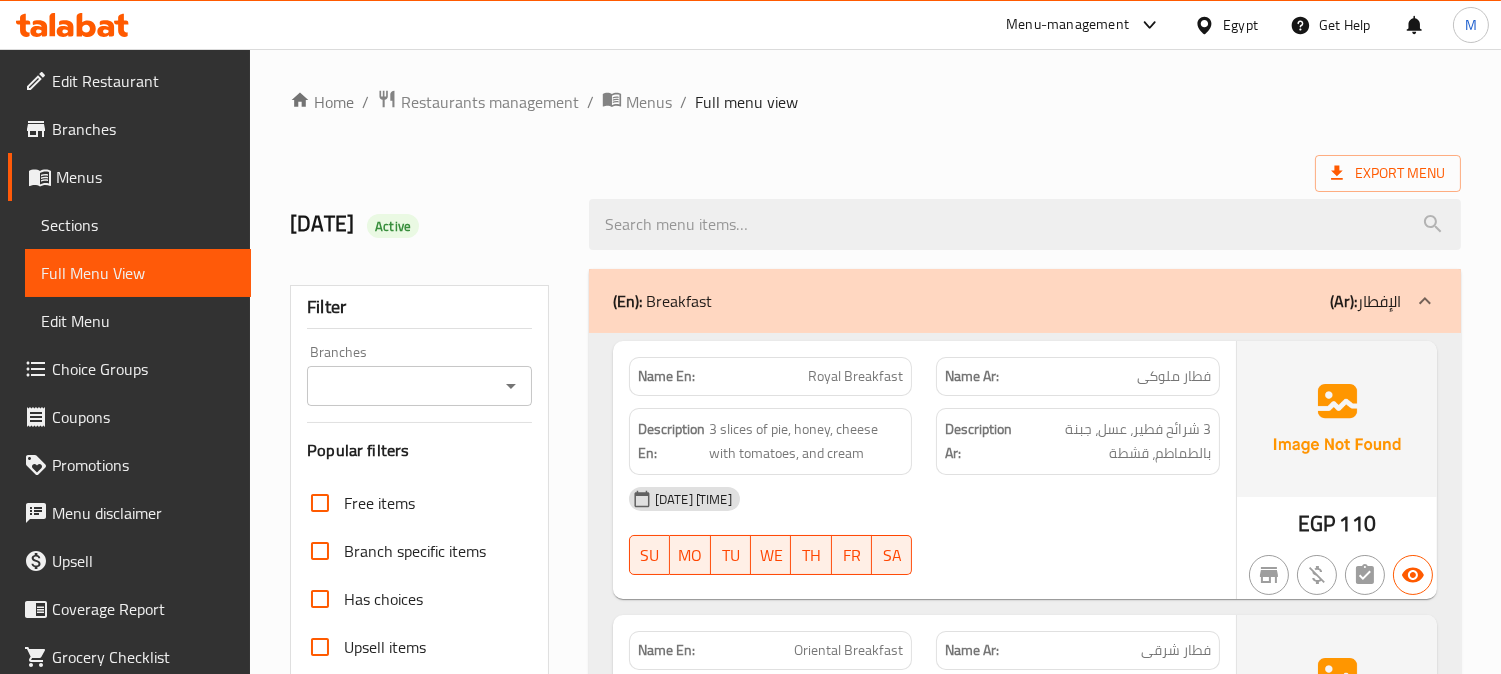 click on "[DATE] [TIME]" at bounding box center (924, 531) 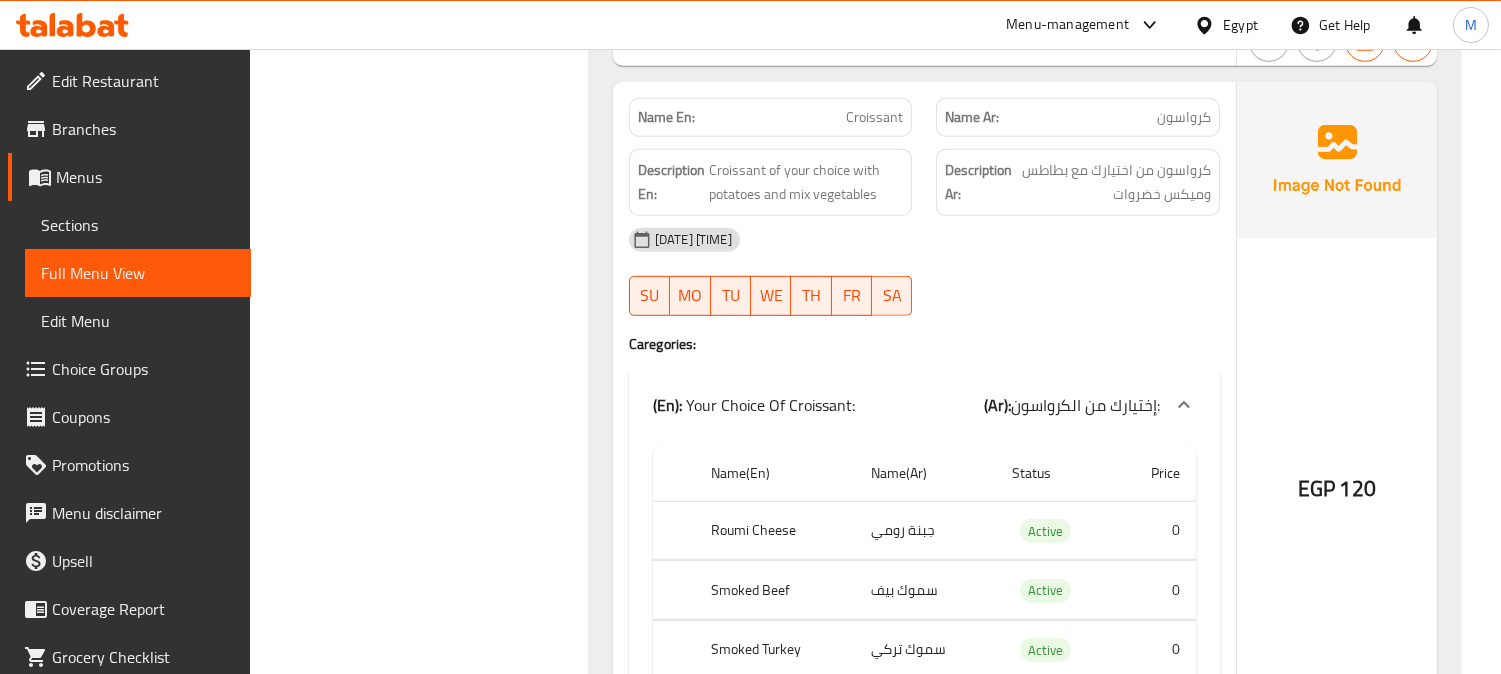 scroll, scrollTop: 2111, scrollLeft: 0, axis: vertical 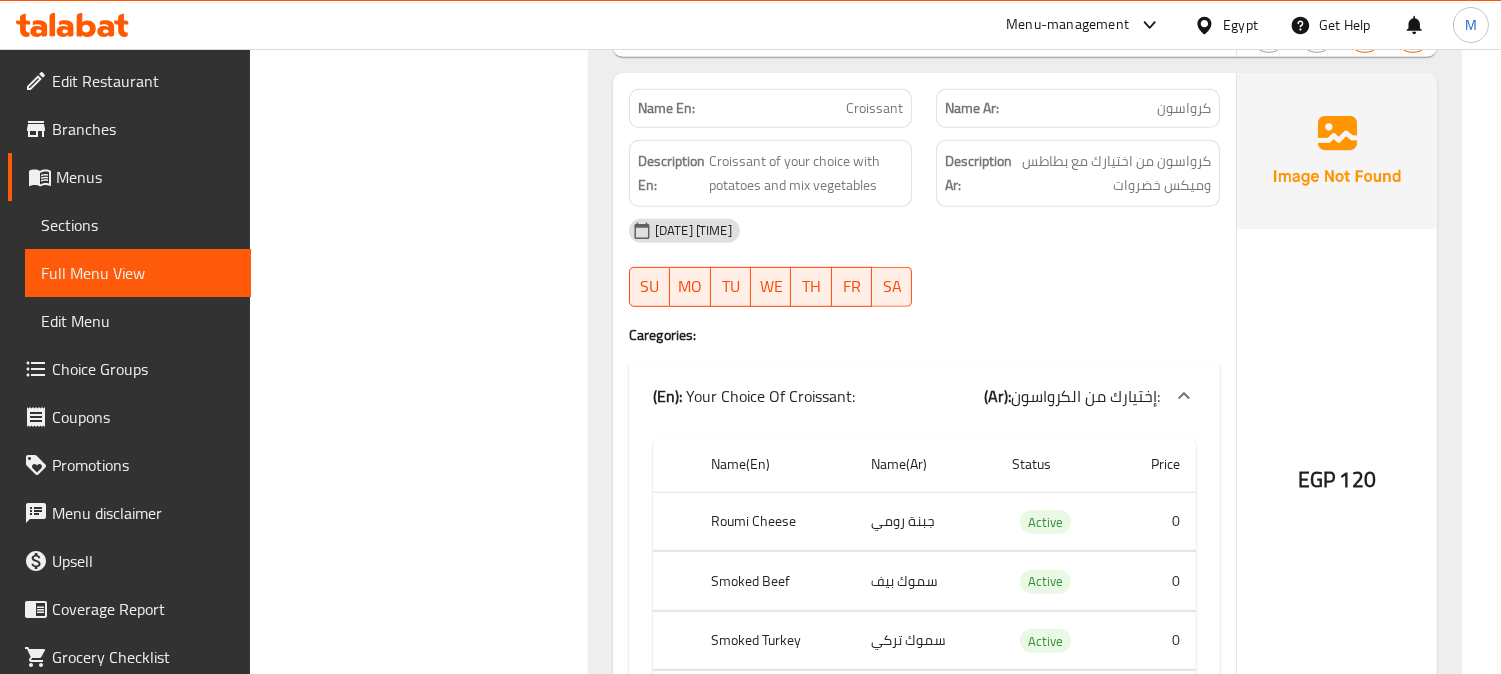 click on "[DATE] [TIME]" at bounding box center [924, 263] 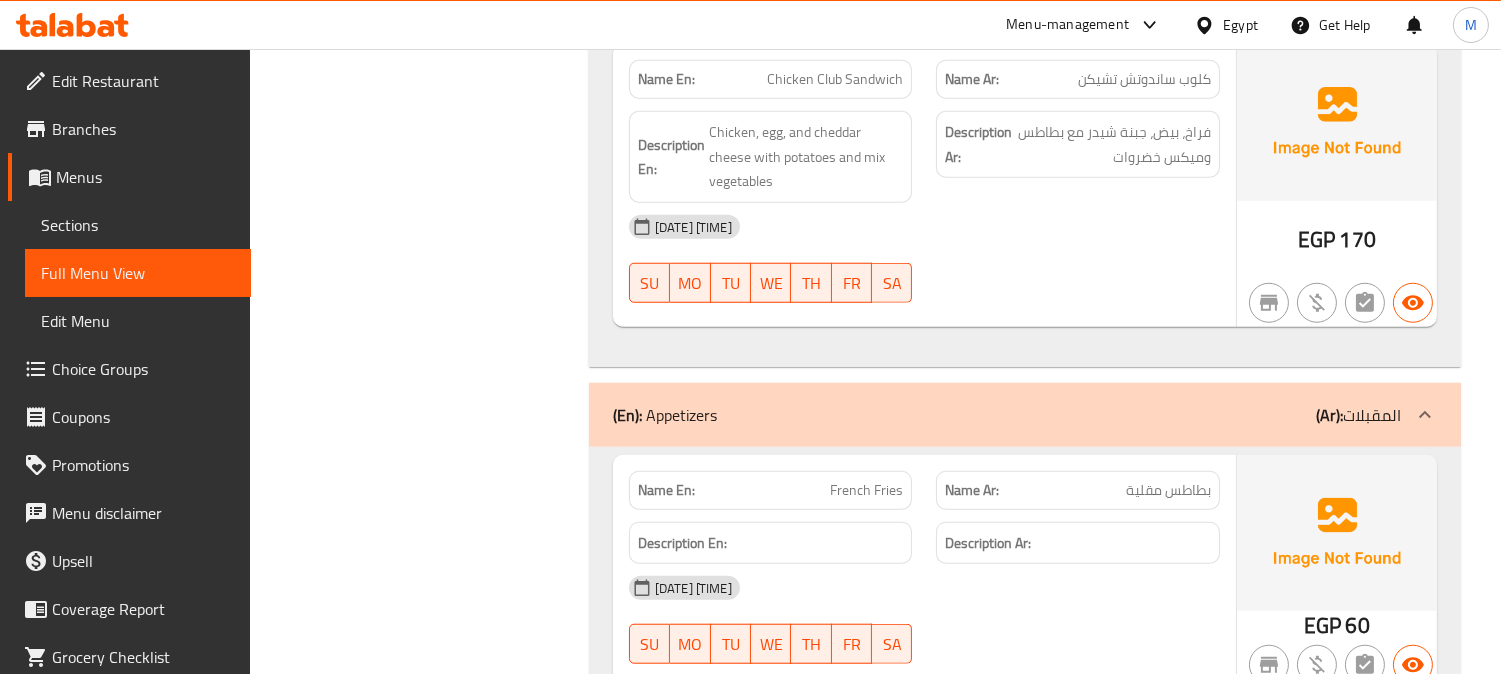 scroll, scrollTop: 3444, scrollLeft: 0, axis: vertical 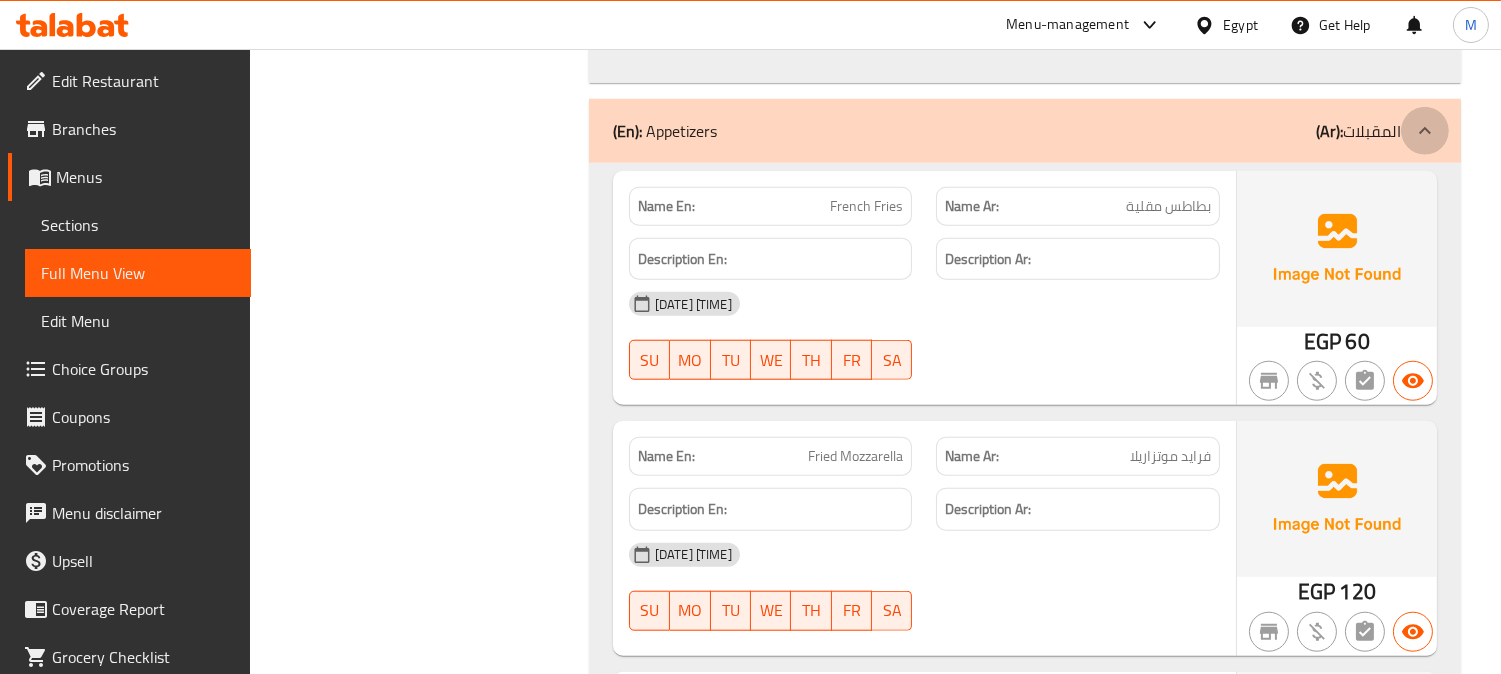 click 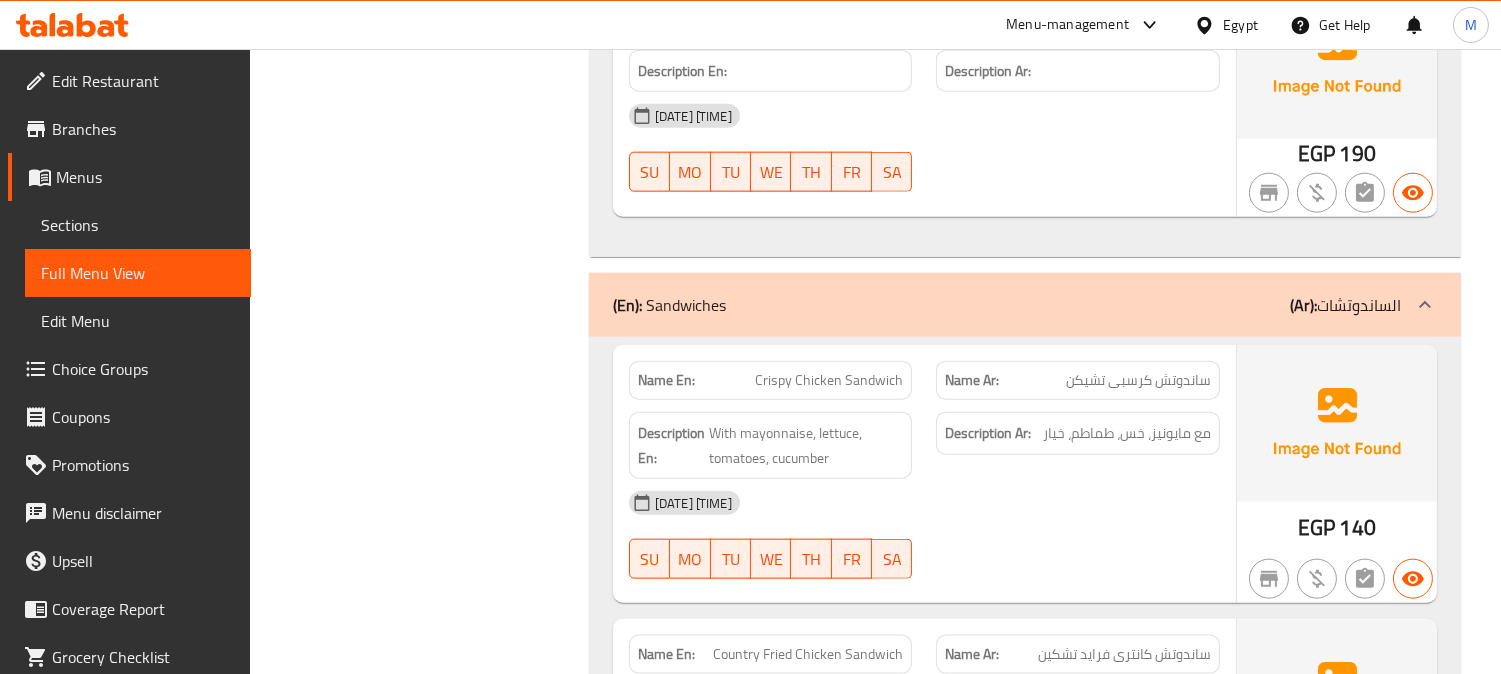 scroll, scrollTop: 4555, scrollLeft: 0, axis: vertical 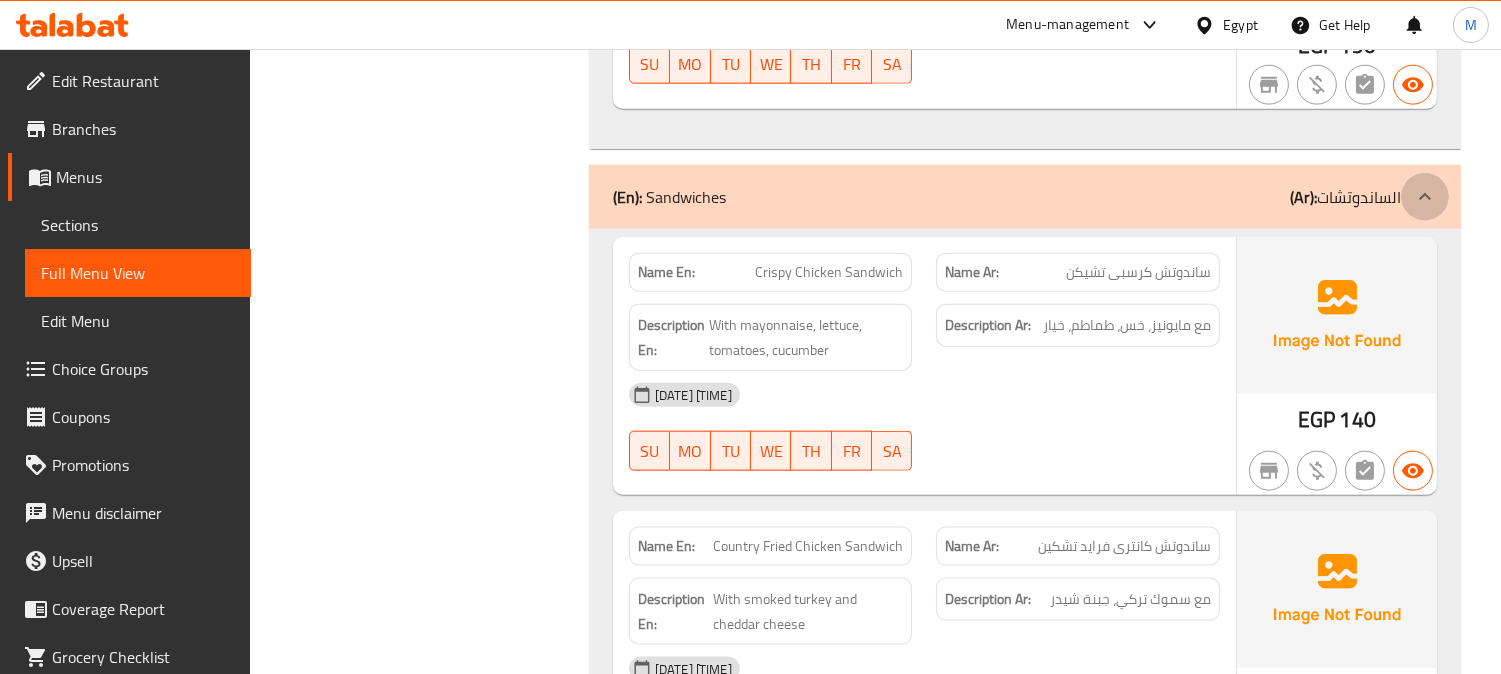 click at bounding box center (1425, -4254) 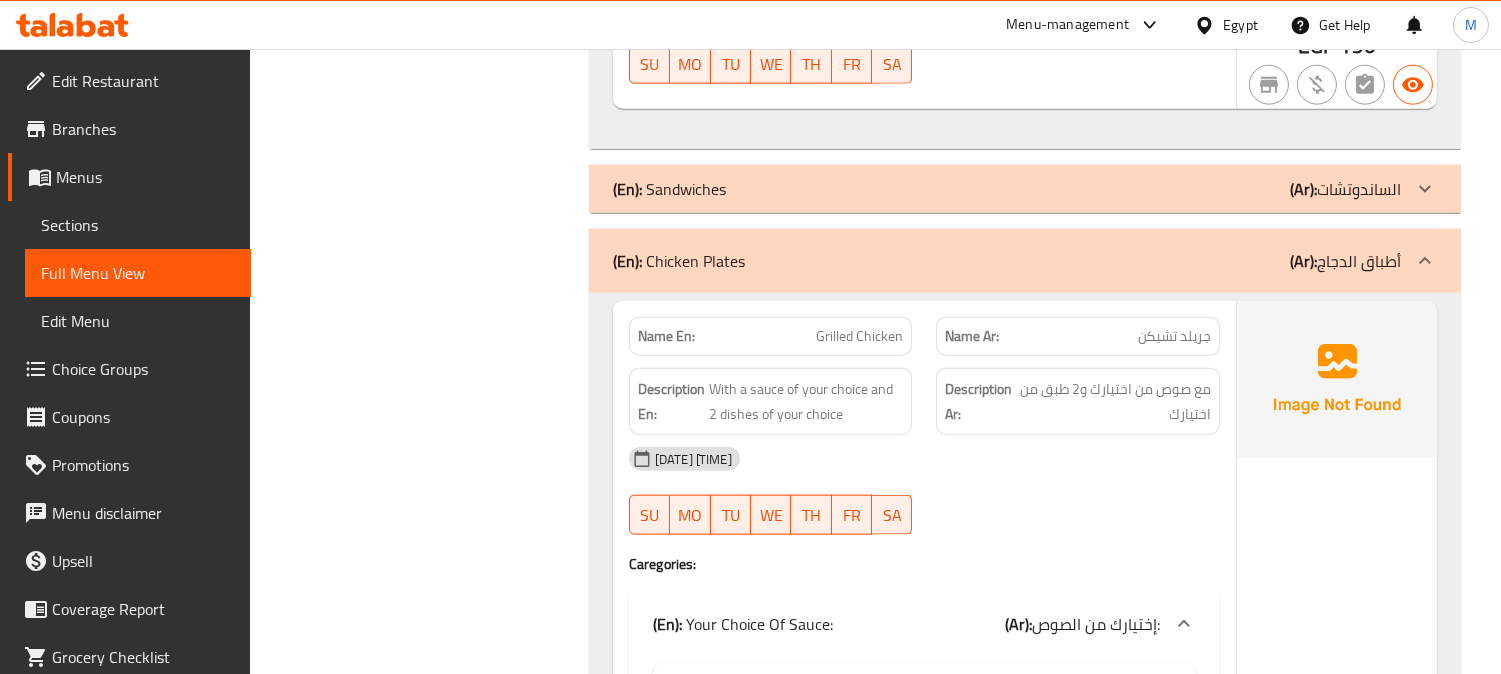 click 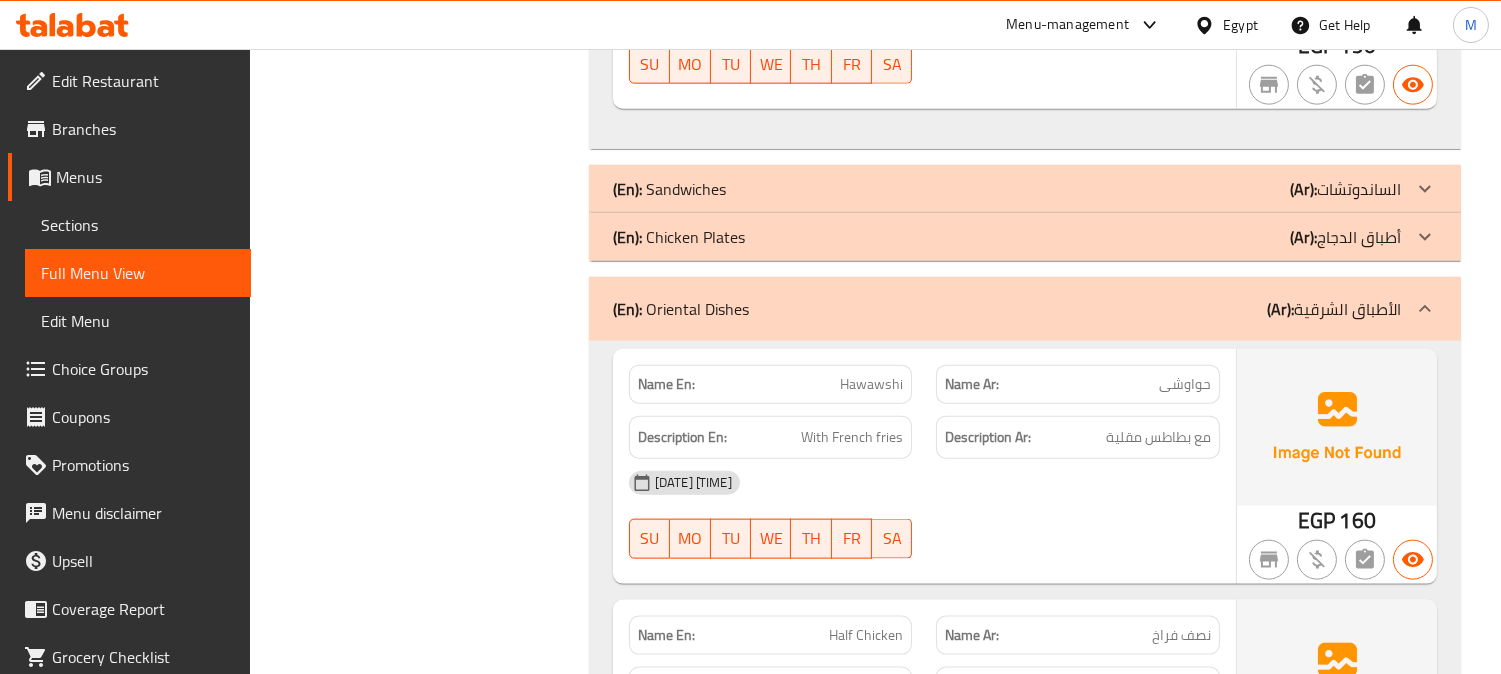 click 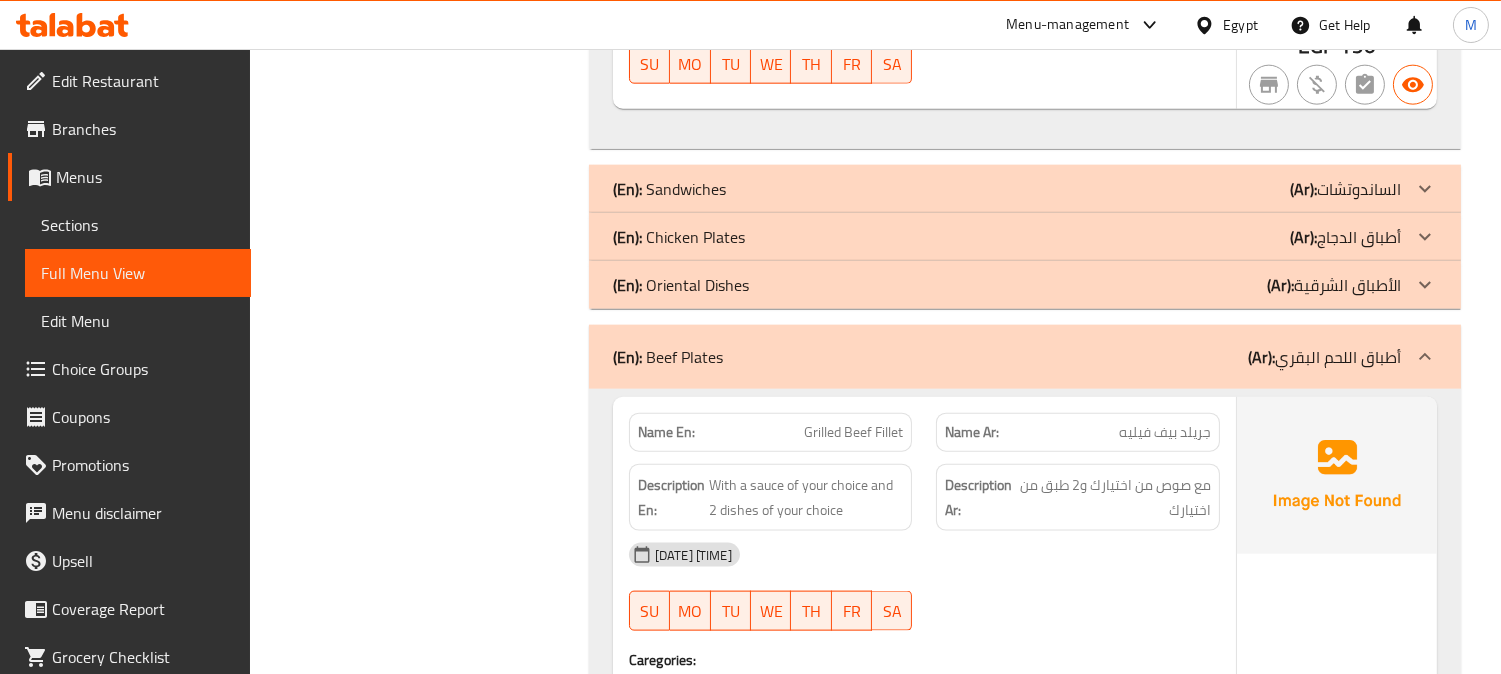 click at bounding box center [1425, -4254] 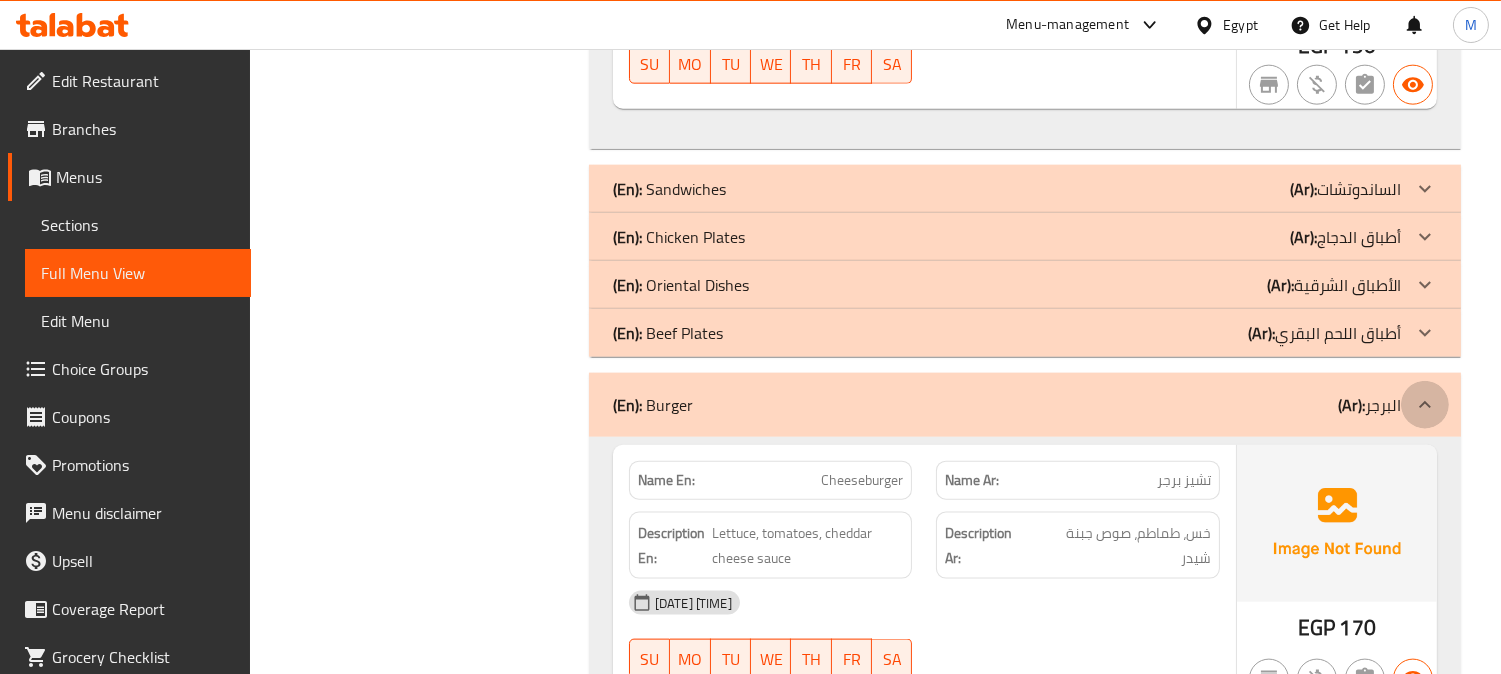 click at bounding box center (1425, -4254) 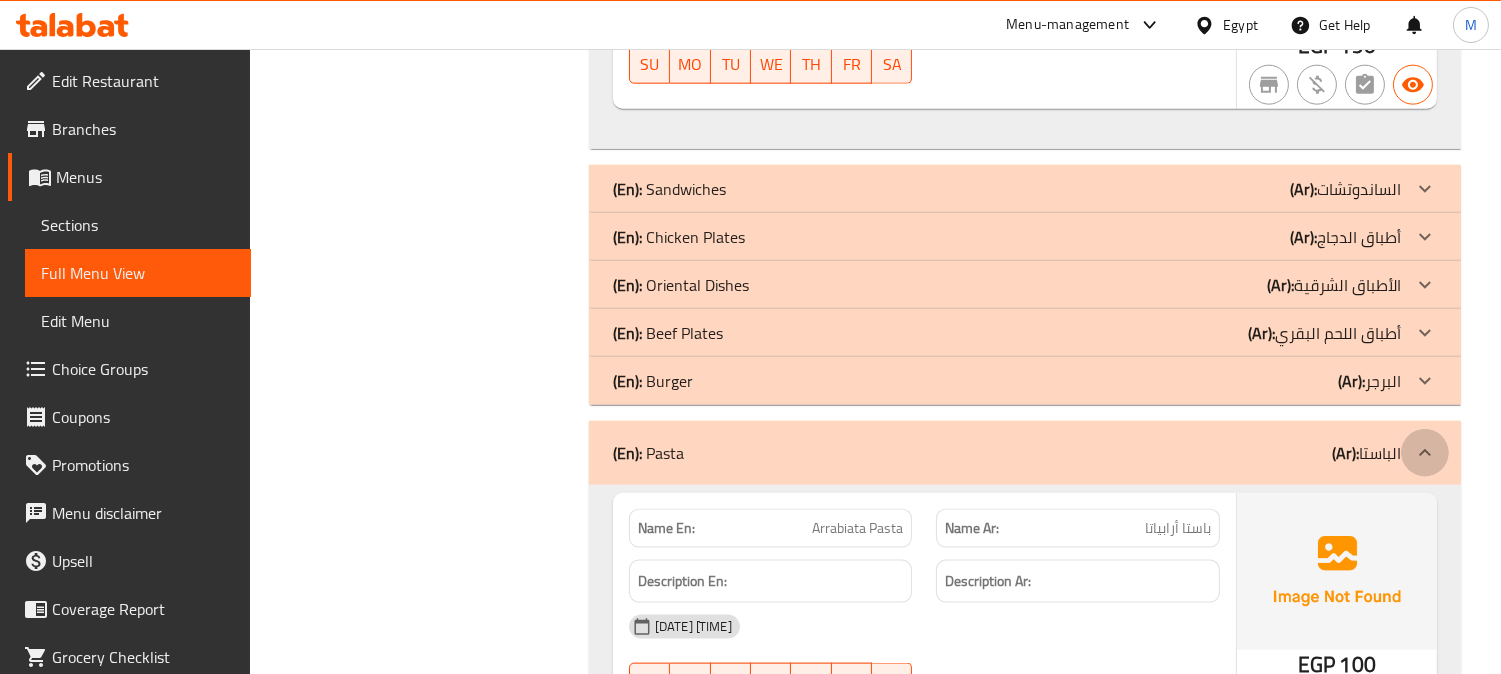 click 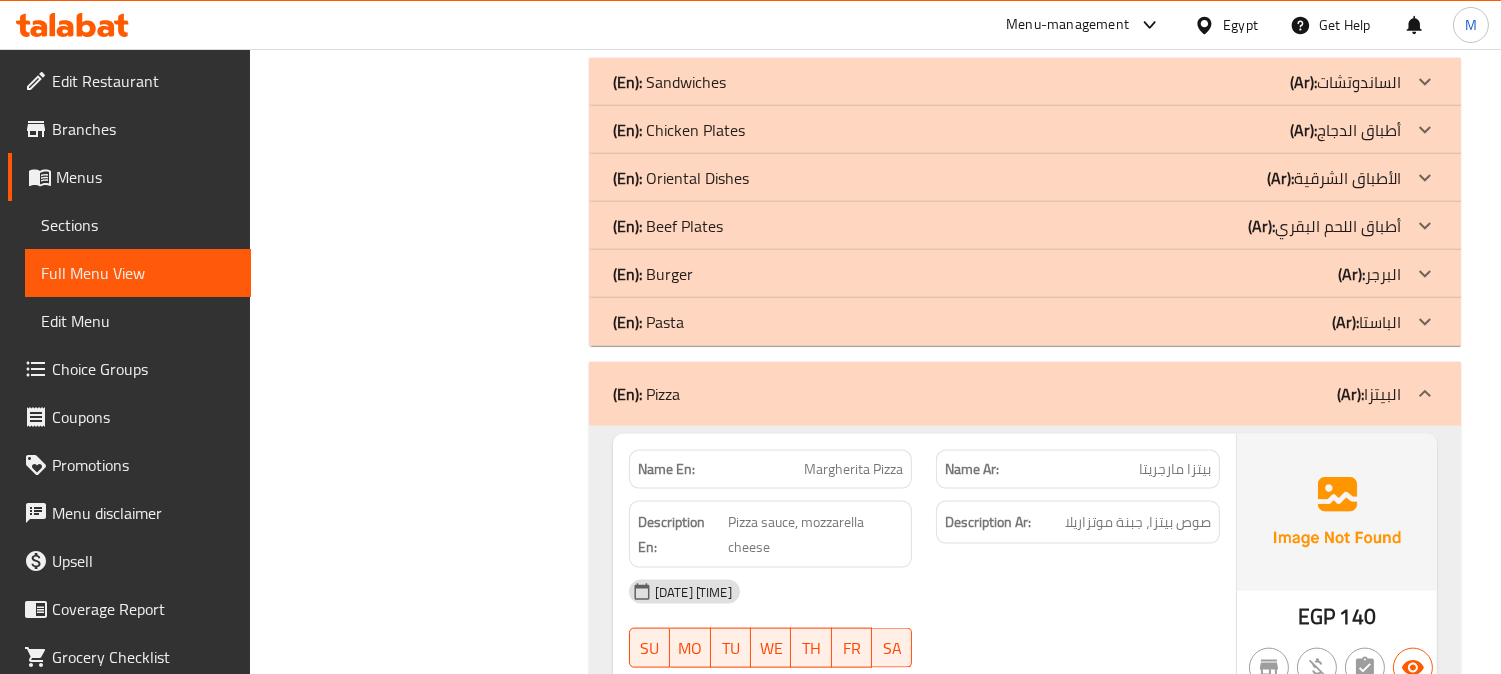 scroll, scrollTop: 4666, scrollLeft: 0, axis: vertical 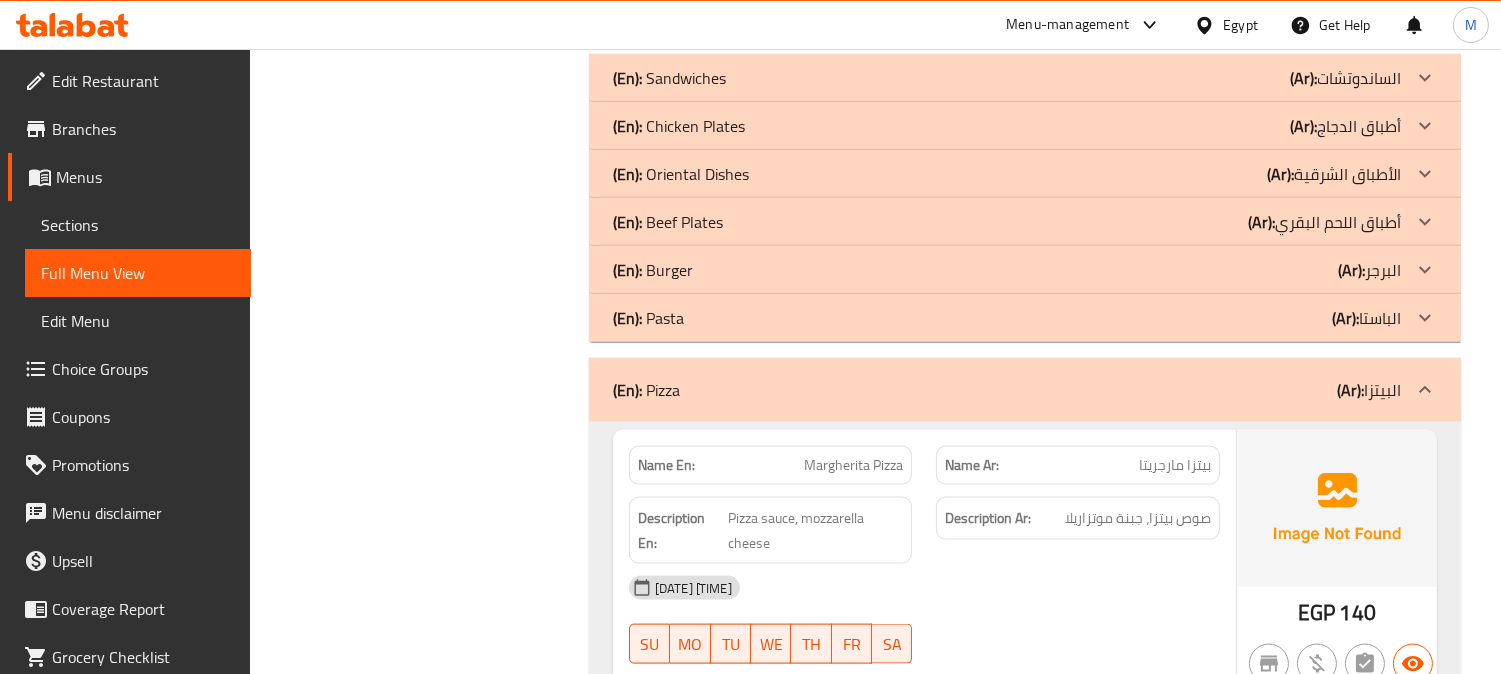 click 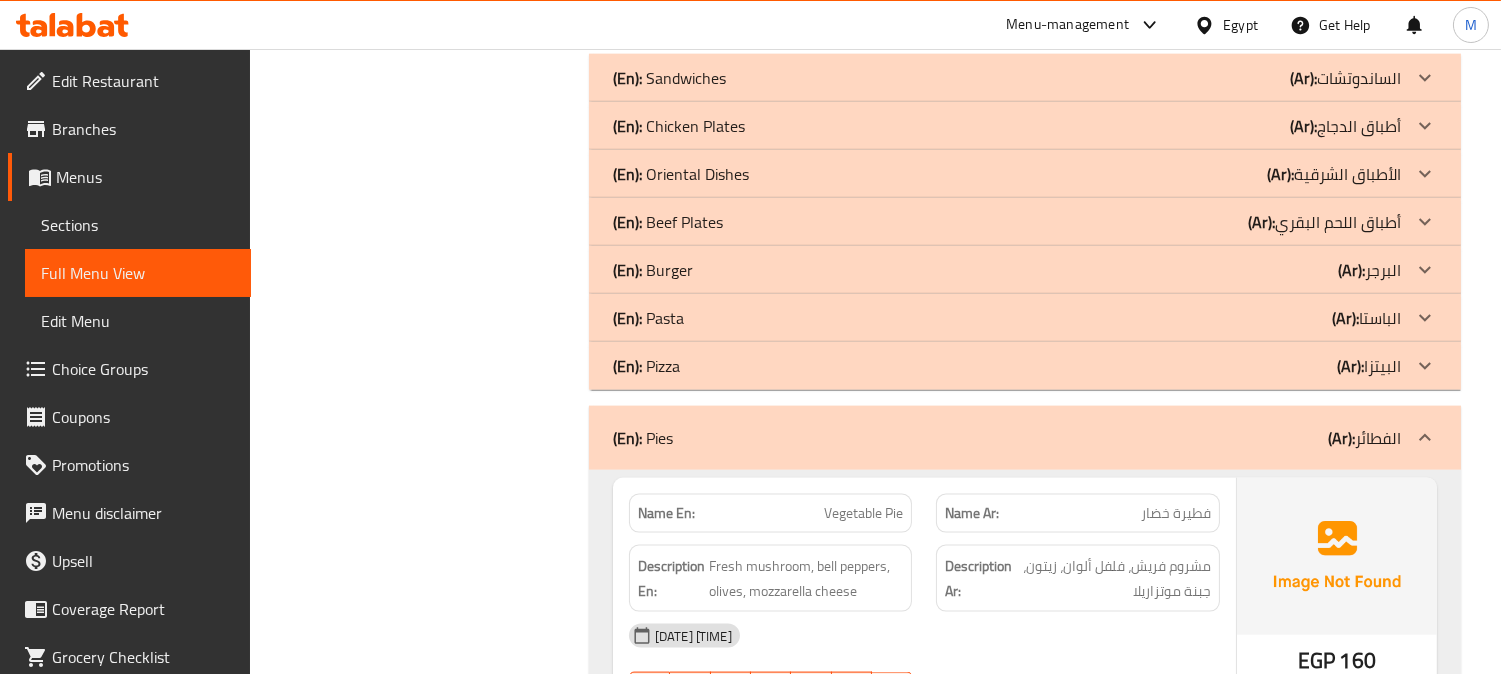 click 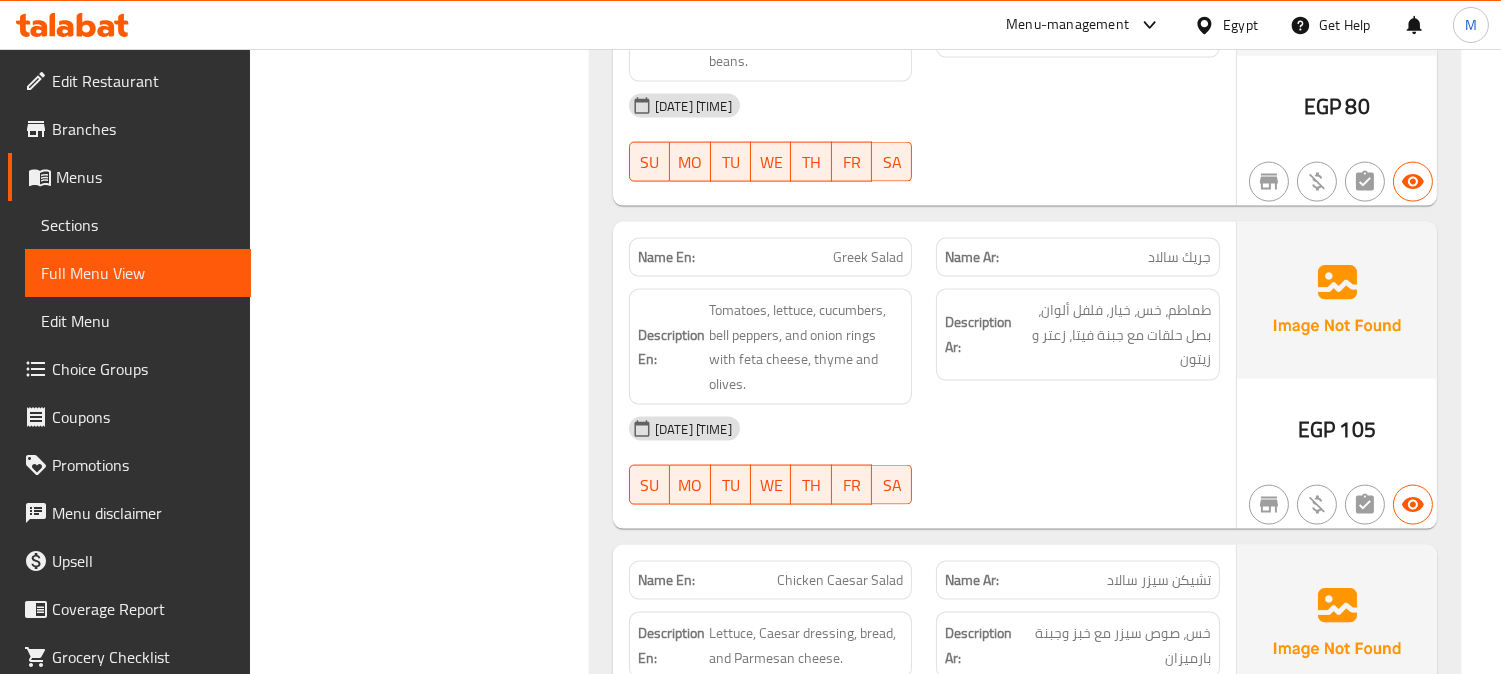 scroll, scrollTop: 5333, scrollLeft: 0, axis: vertical 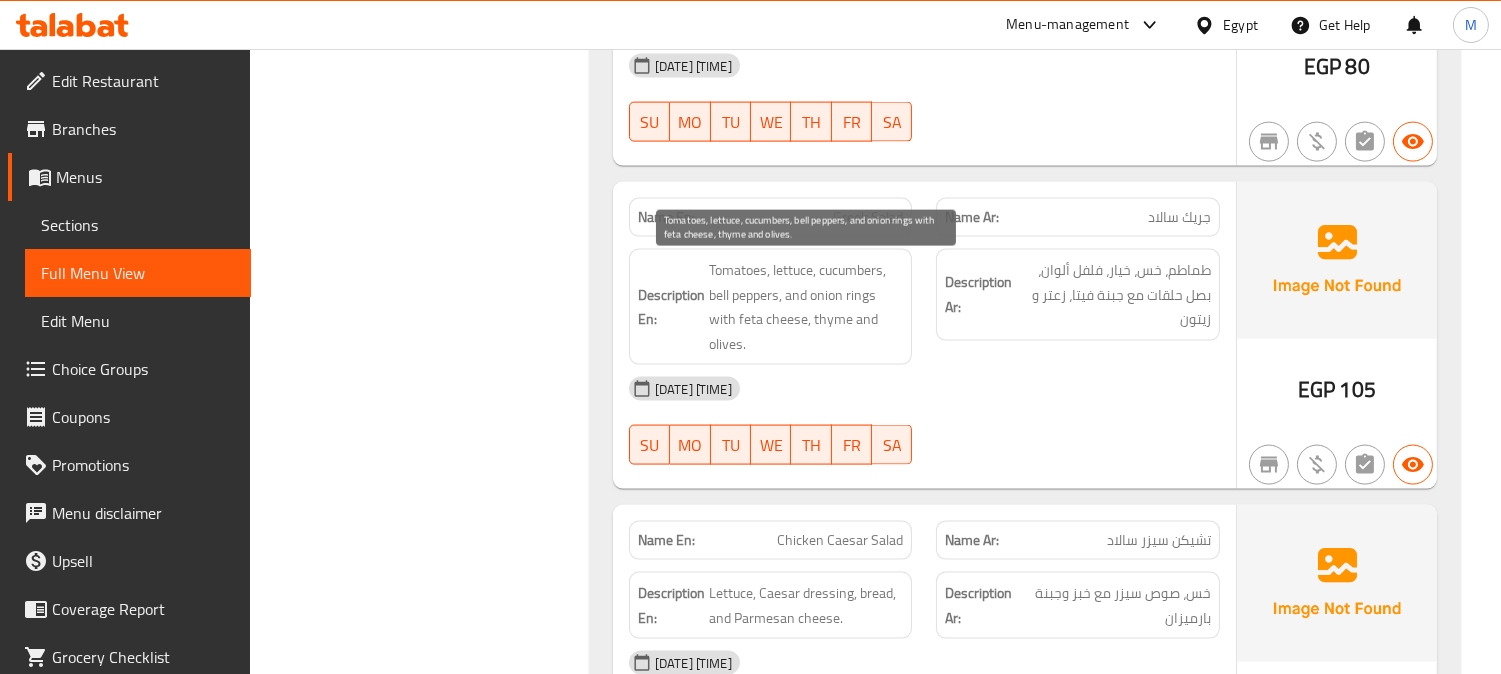 click on "Tomatoes, lettuce, cucumbers, bell peppers, and onion rings with feta cheese, thyme and olives." at bounding box center [806, 307] 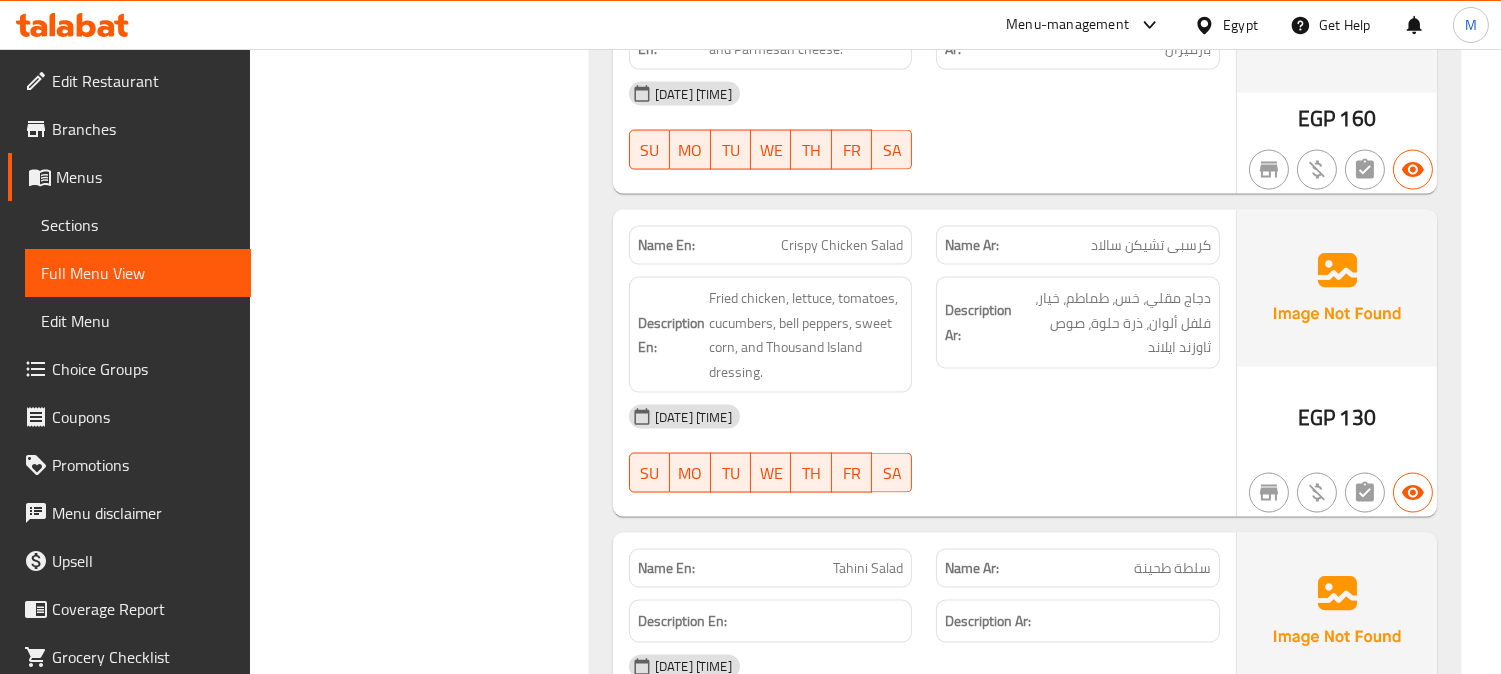 scroll, scrollTop: 6000, scrollLeft: 0, axis: vertical 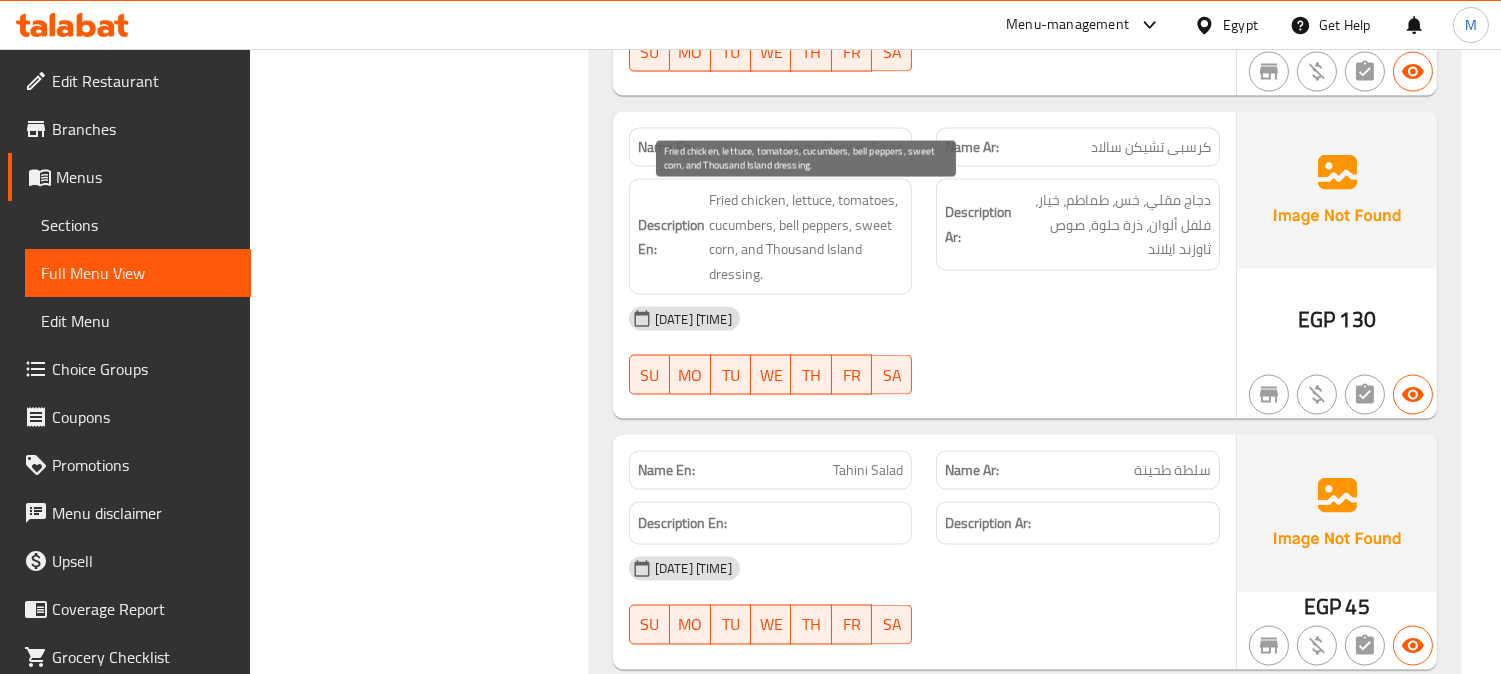 click on "Fried chicken, lettuce, tomatoes, cucumbers, bell peppers, sweet corn, and Thousand Island dressing." at bounding box center (806, 237) 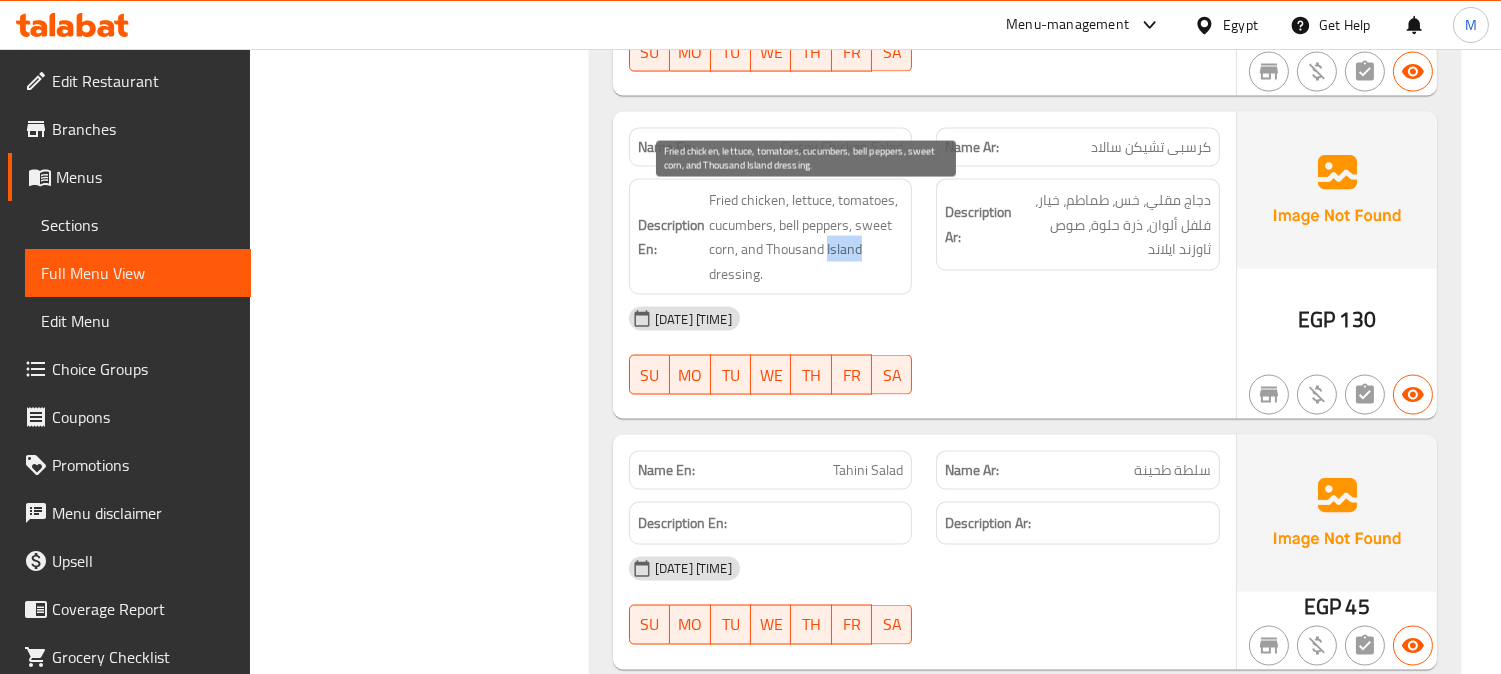 click on "Fried chicken, lettuce, tomatoes, cucumbers, bell peppers, sweet corn, and Thousand Island dressing." at bounding box center [806, 237] 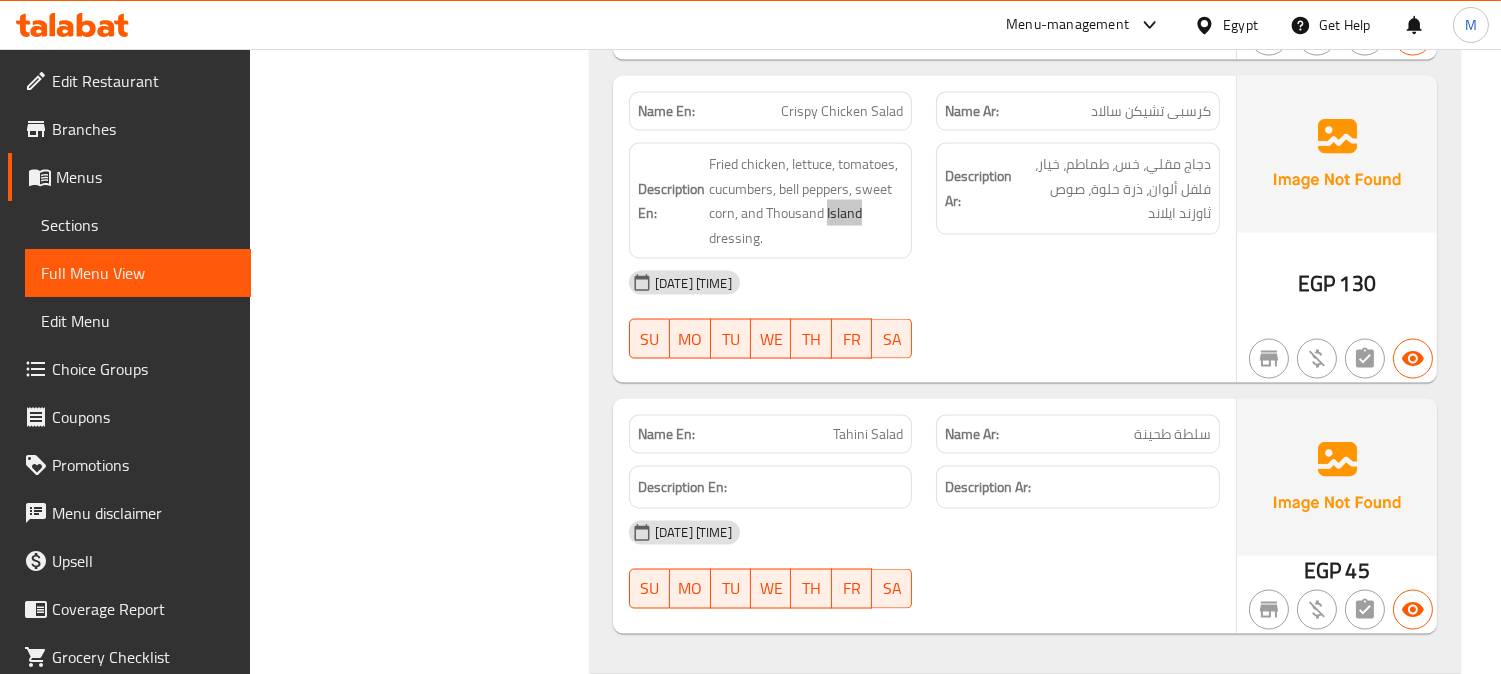 scroll, scrollTop: 6000, scrollLeft: 0, axis: vertical 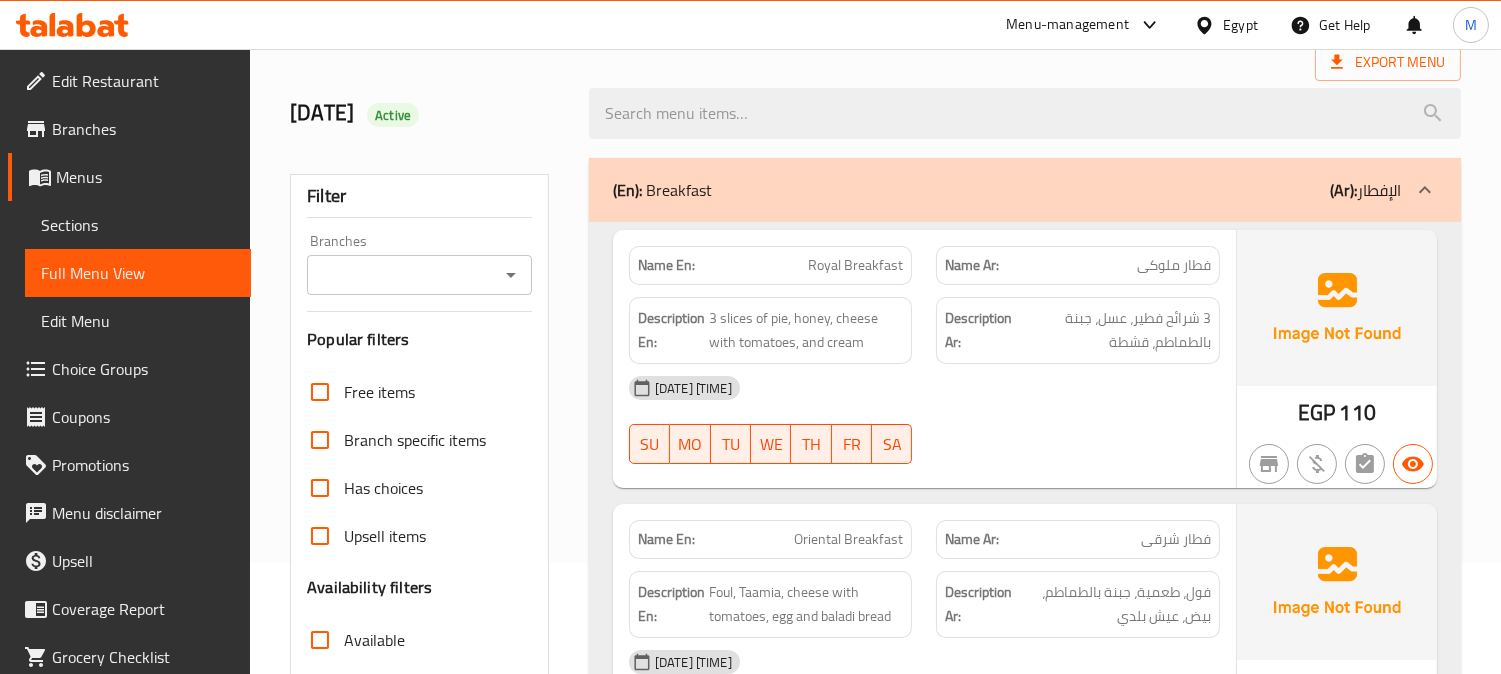click on "(Ar): الإفطار" at bounding box center (1365, 190) 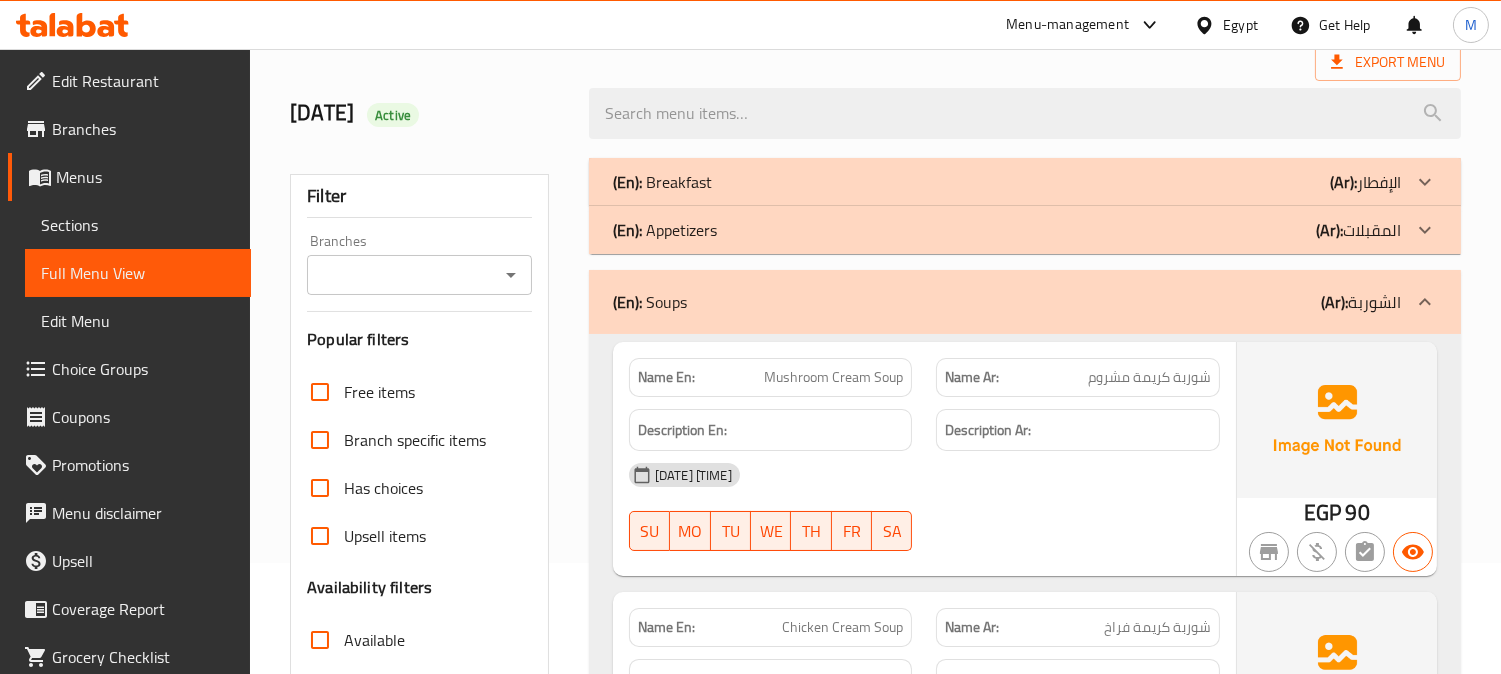 click on "(Ar): المقبلات" at bounding box center [1365, 182] 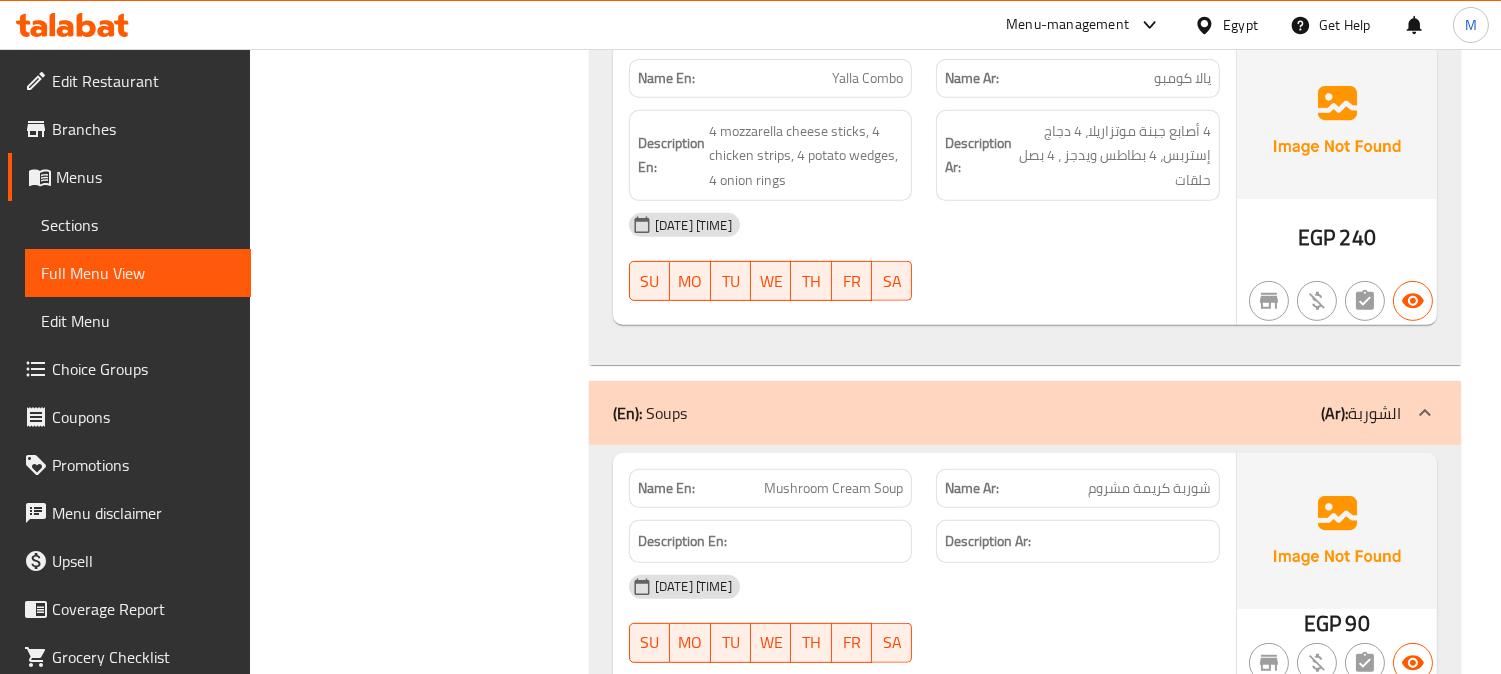 scroll, scrollTop: 1666, scrollLeft: 0, axis: vertical 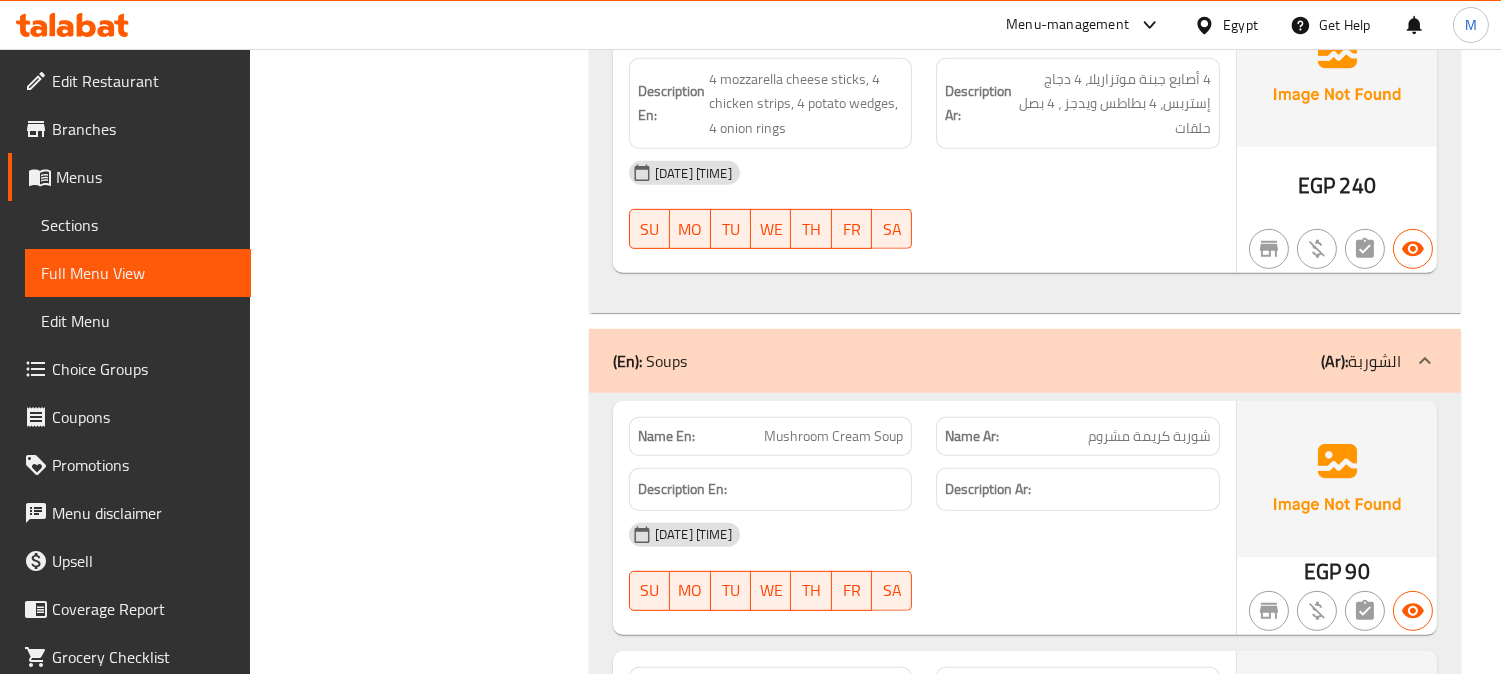 click on "(Ar): الشوربة" at bounding box center [1358, -1301] 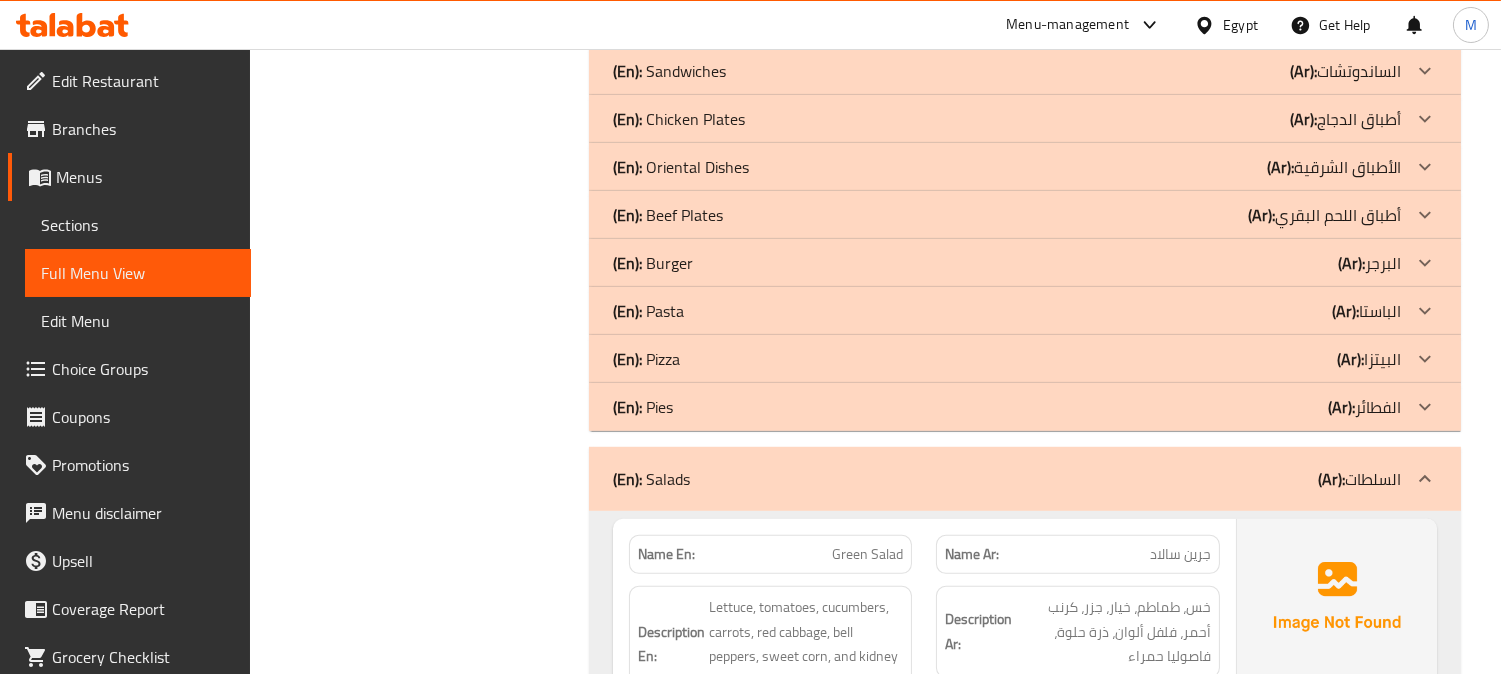 scroll, scrollTop: 2000, scrollLeft: 0, axis: vertical 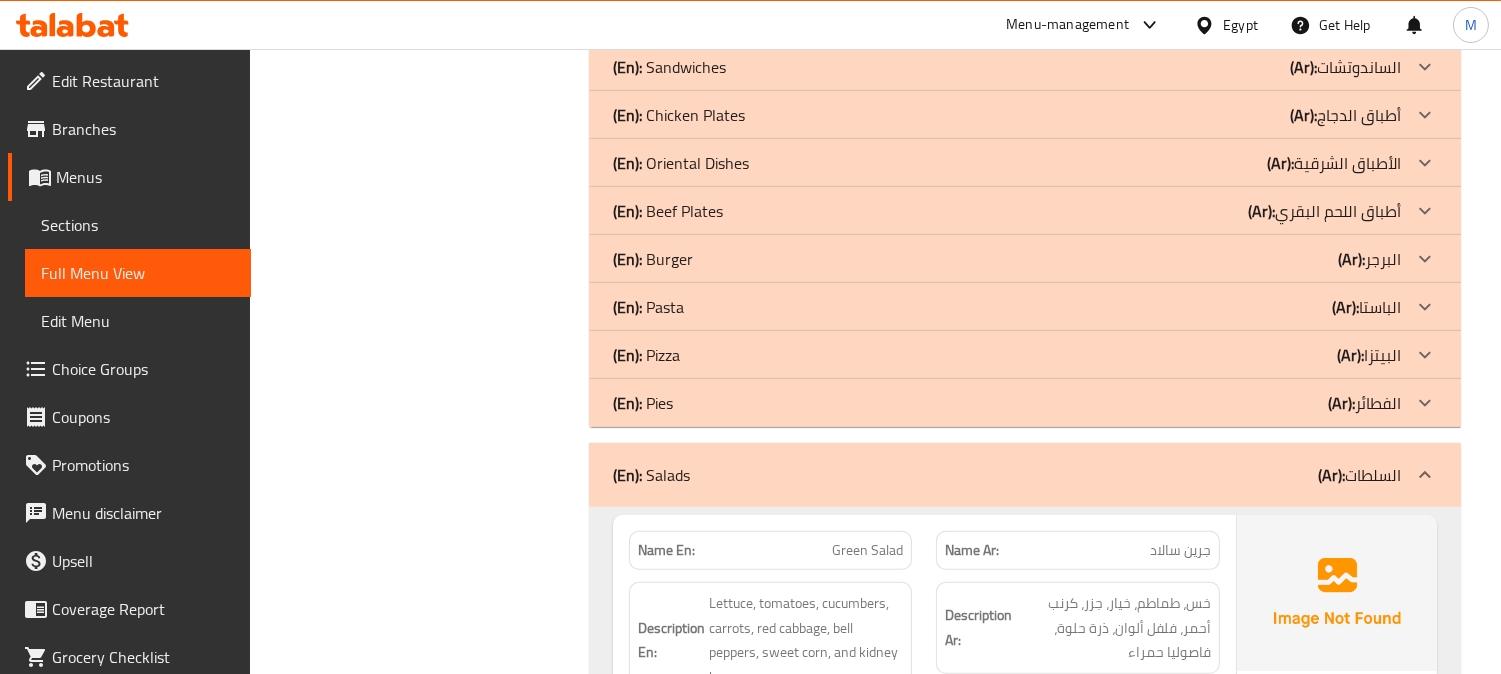 click 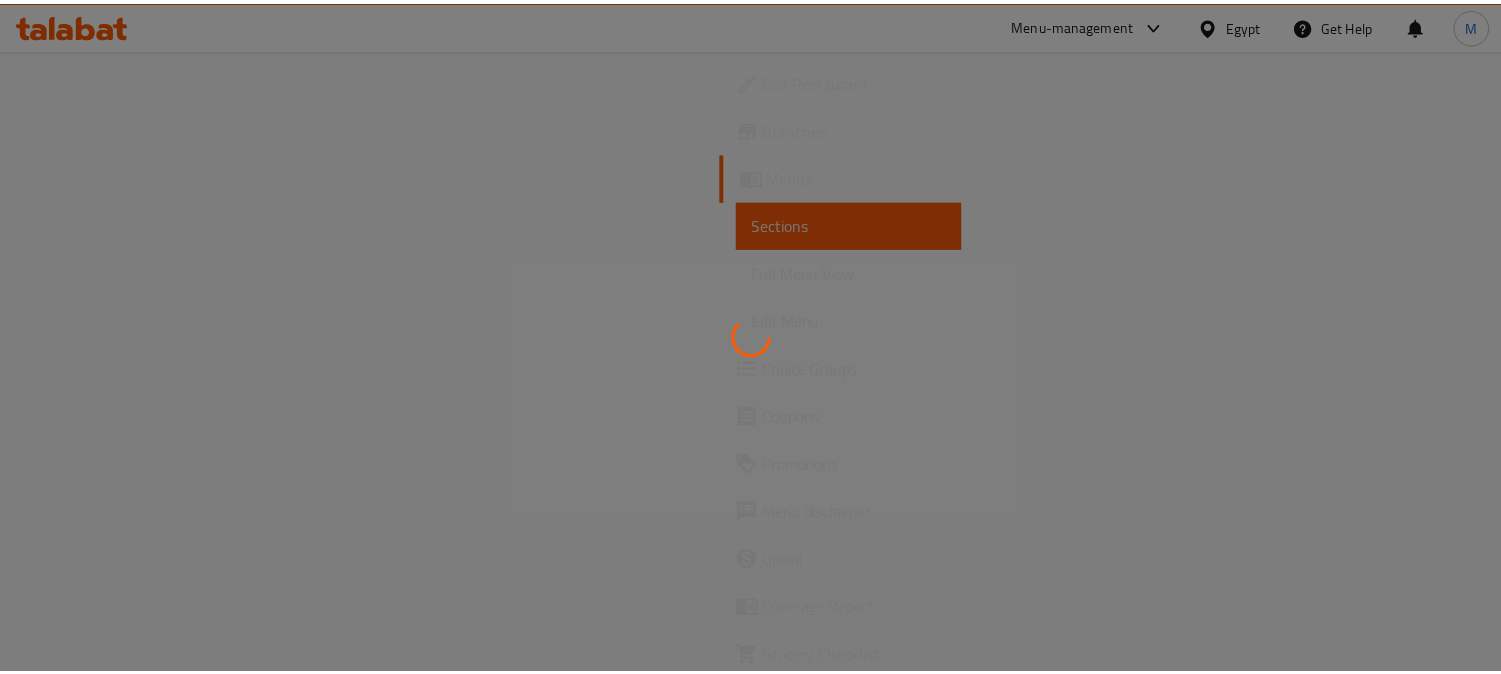 scroll, scrollTop: 0, scrollLeft: 0, axis: both 